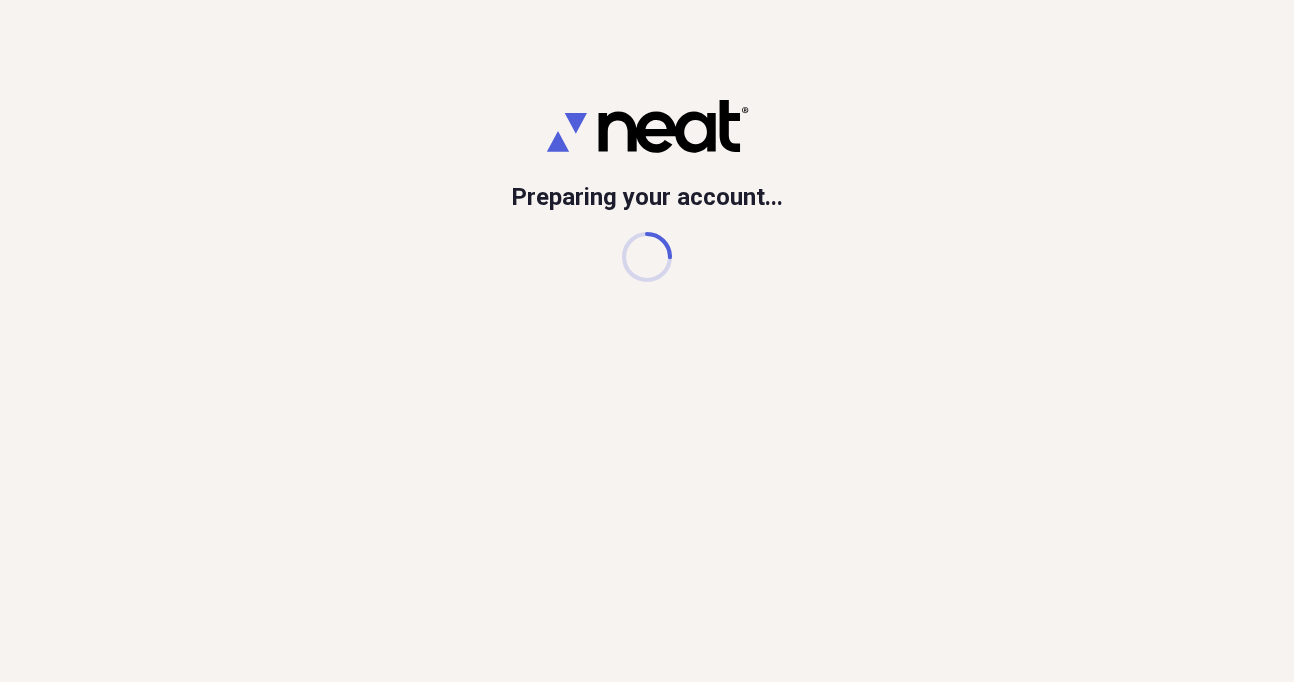 scroll, scrollTop: 0, scrollLeft: 0, axis: both 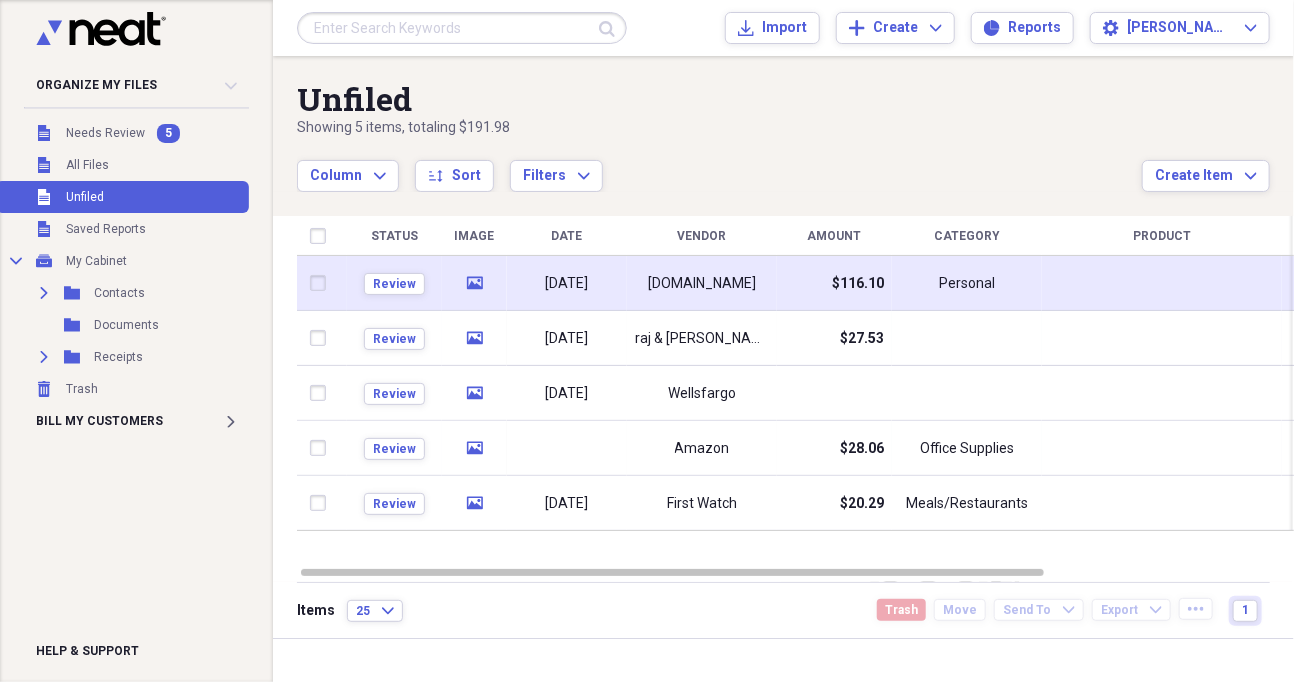 click on "[DOMAIN_NAME]" at bounding box center [702, 284] 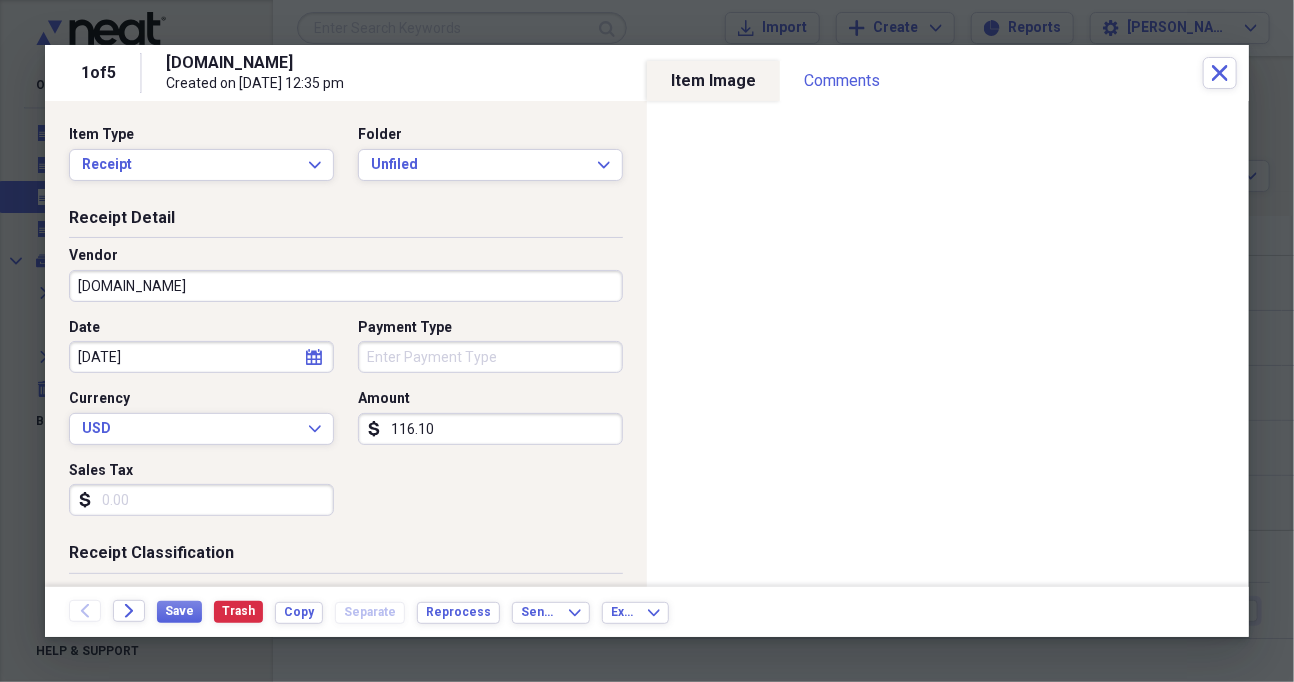 click on "[DOMAIN_NAME]" at bounding box center (346, 286) 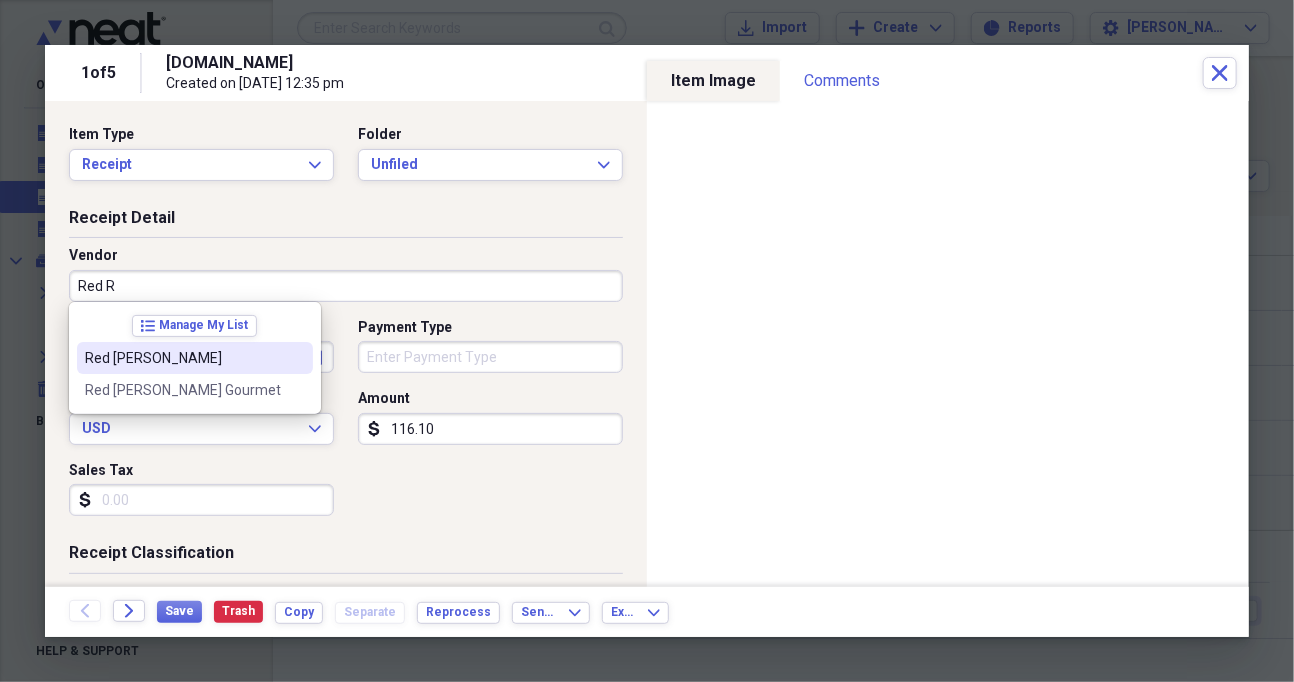 click on "Red [PERSON_NAME]" at bounding box center [195, 358] 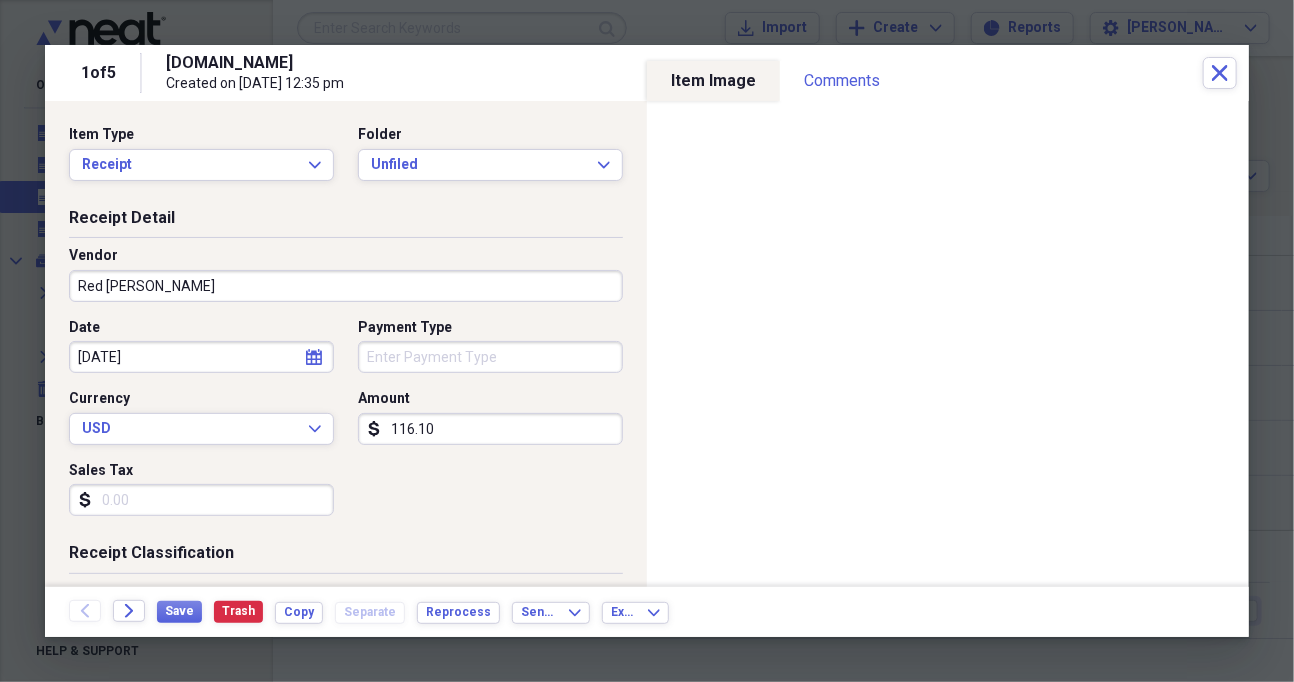 type on "Meals/Restaurants" 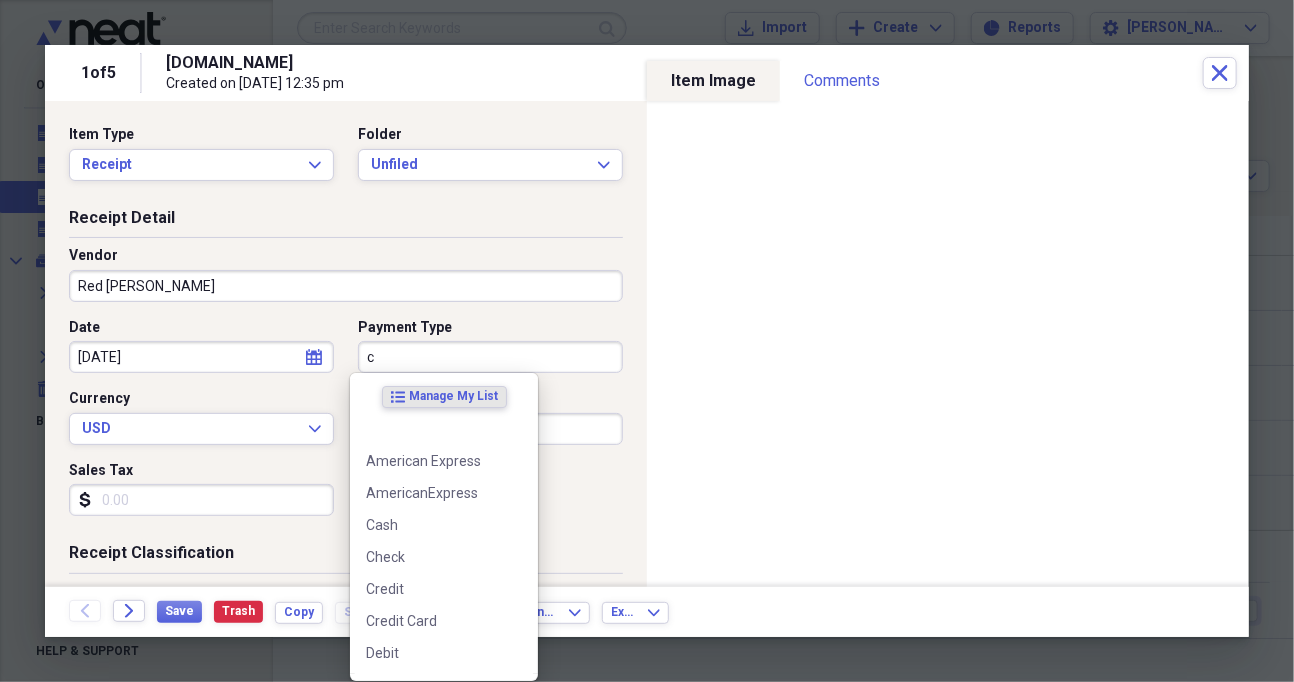 click on "c" at bounding box center (490, 357) 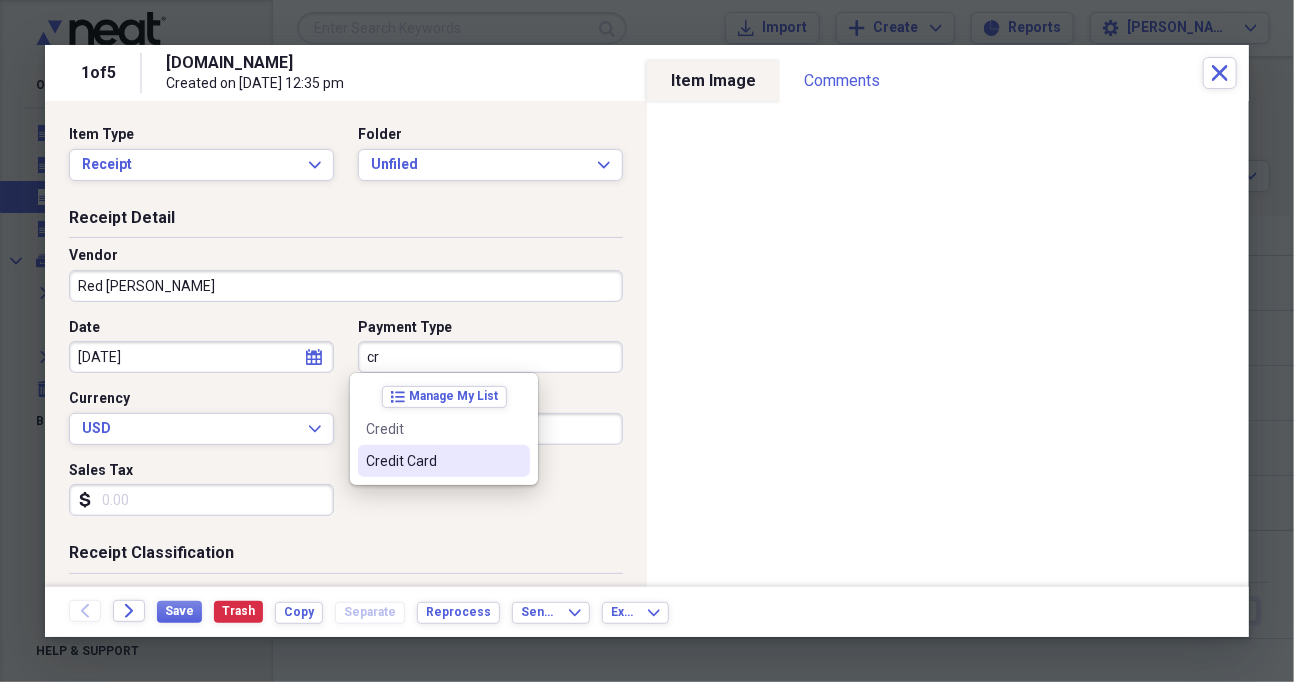 click on "Credit Card" at bounding box center [432, 461] 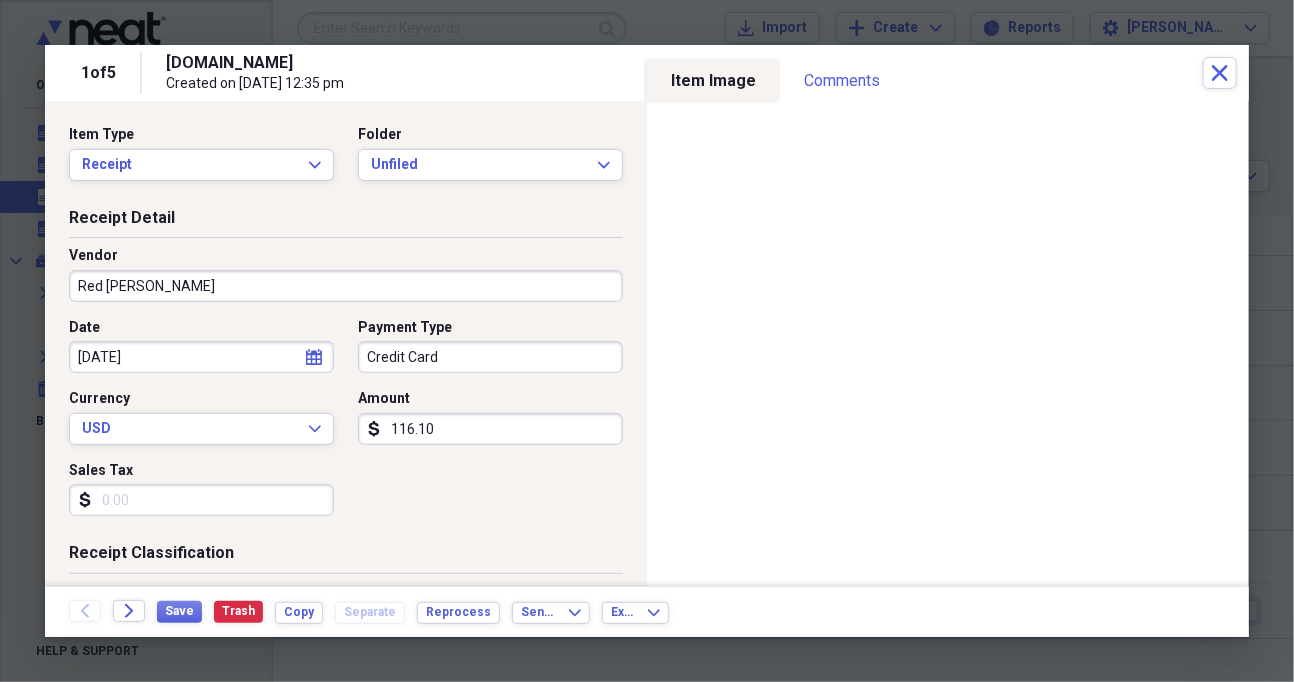 scroll, scrollTop: 272, scrollLeft: 0, axis: vertical 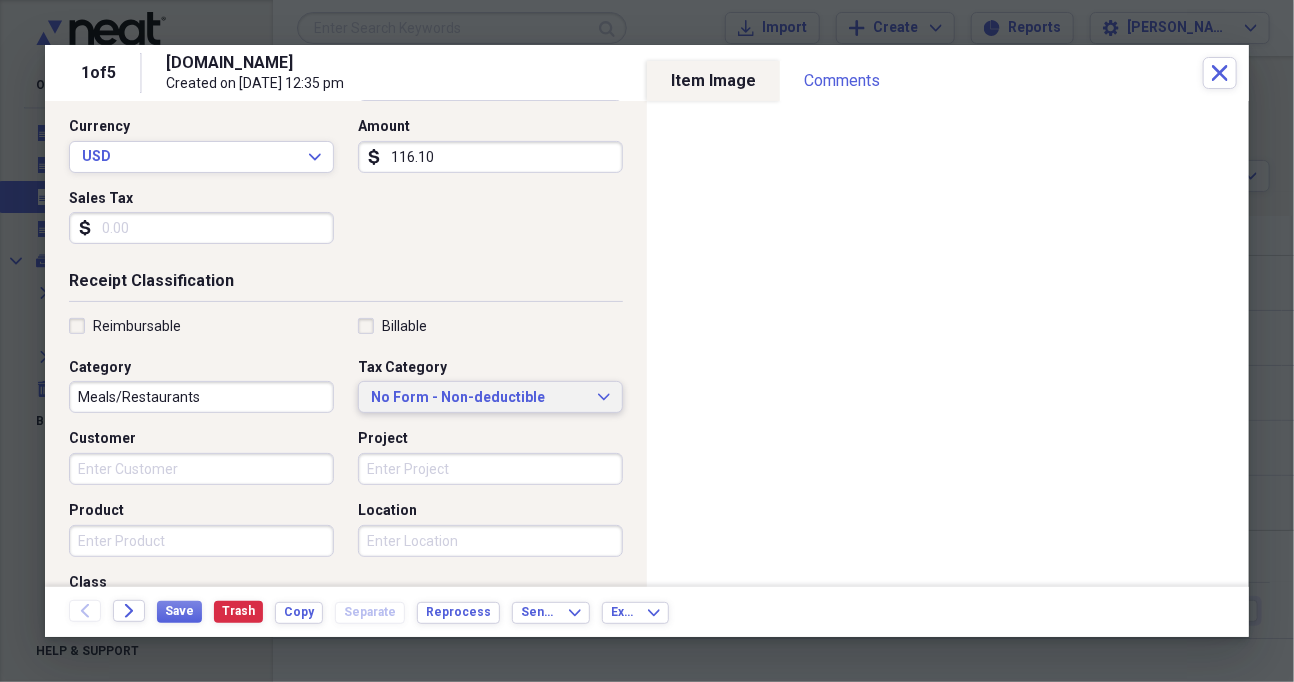 click on "No Form - Non-deductible Expand" at bounding box center [490, 397] 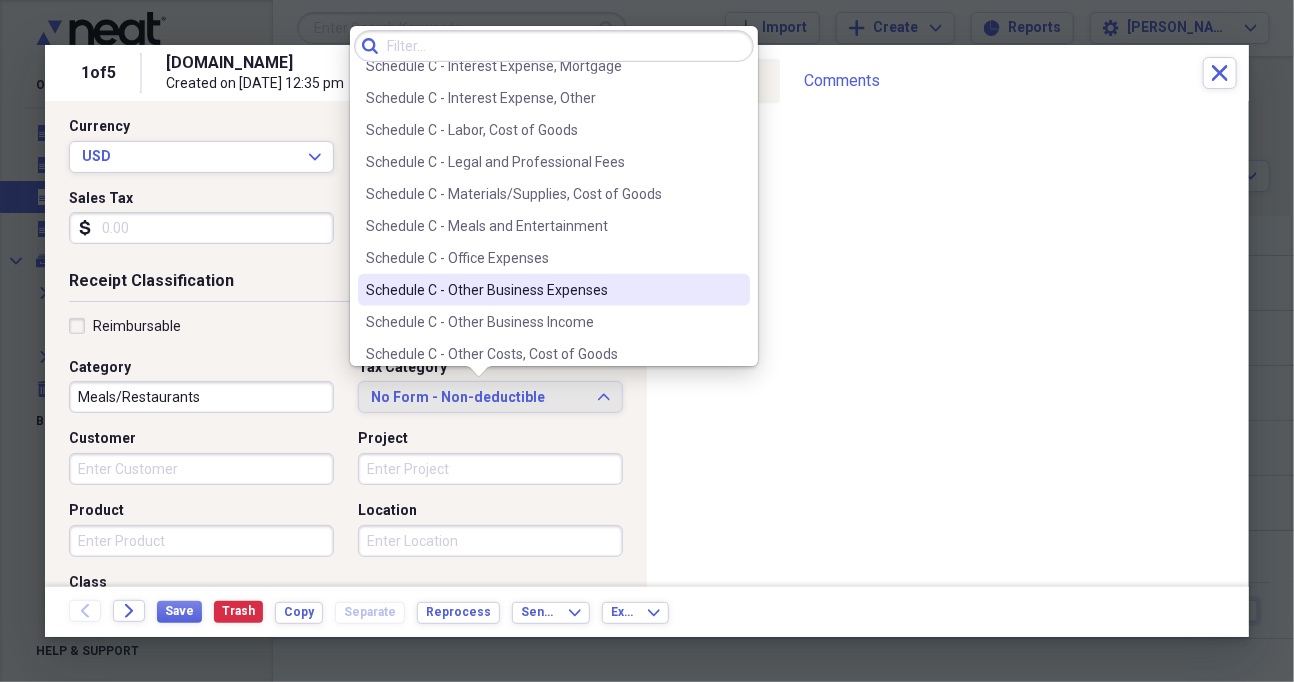 scroll, scrollTop: 3851, scrollLeft: 0, axis: vertical 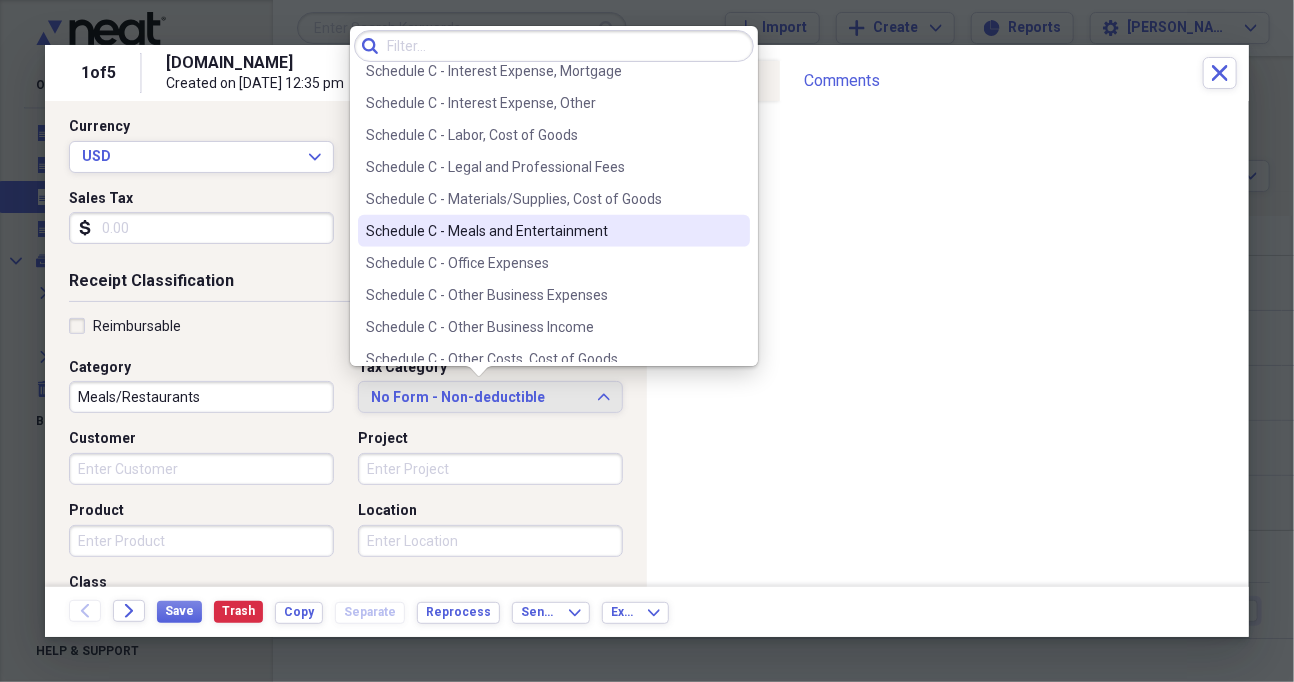 click on "Schedule C - Meals and Entertainment" at bounding box center (542, 231) 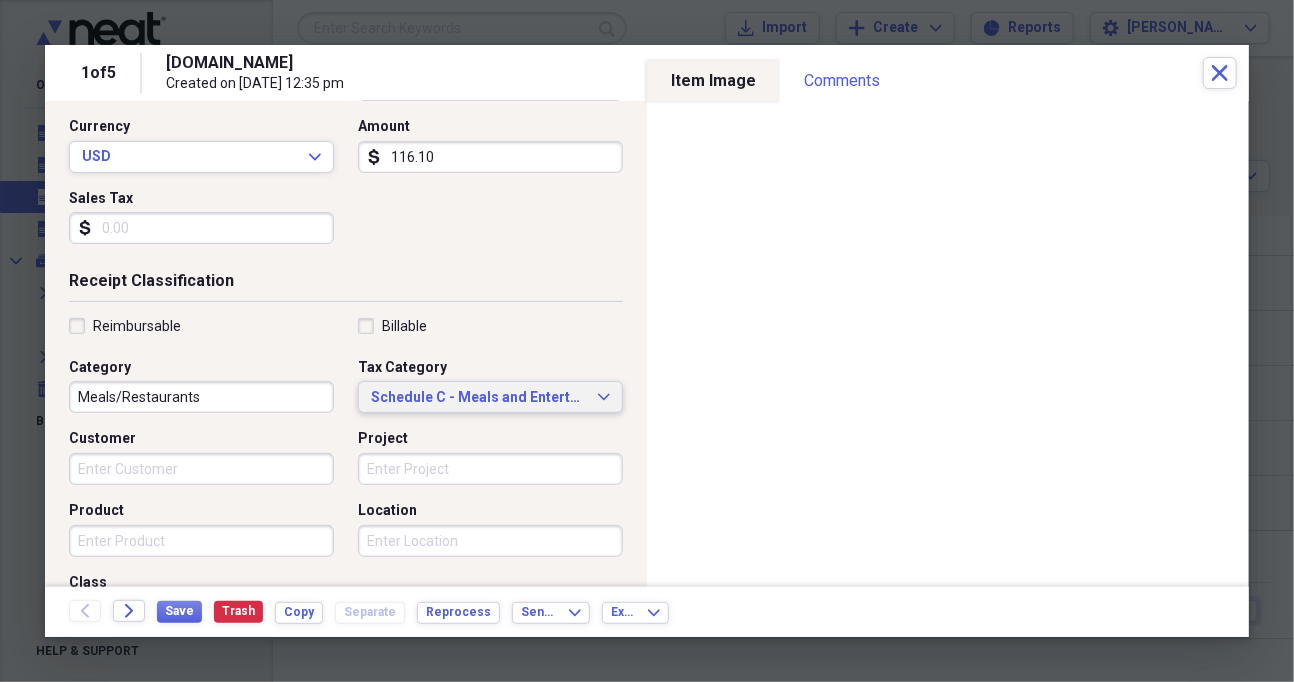 scroll, scrollTop: 0, scrollLeft: 0, axis: both 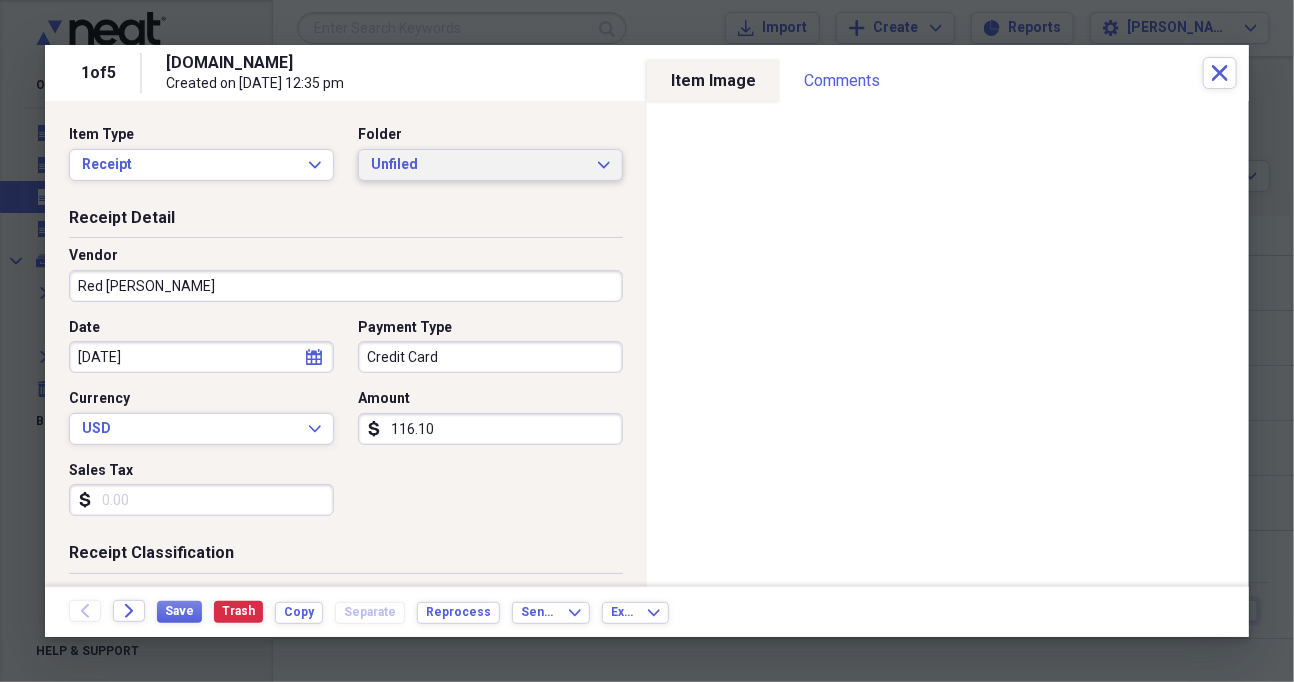 click on "Expand" 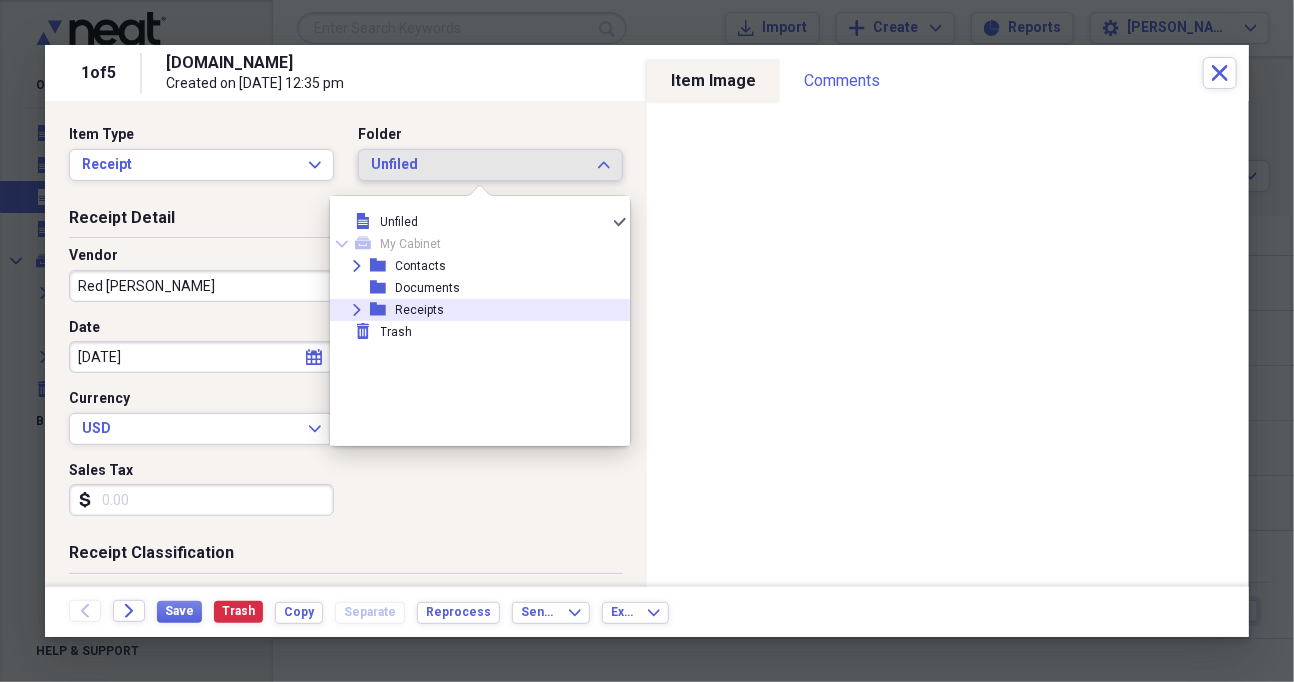 click on "Expand" 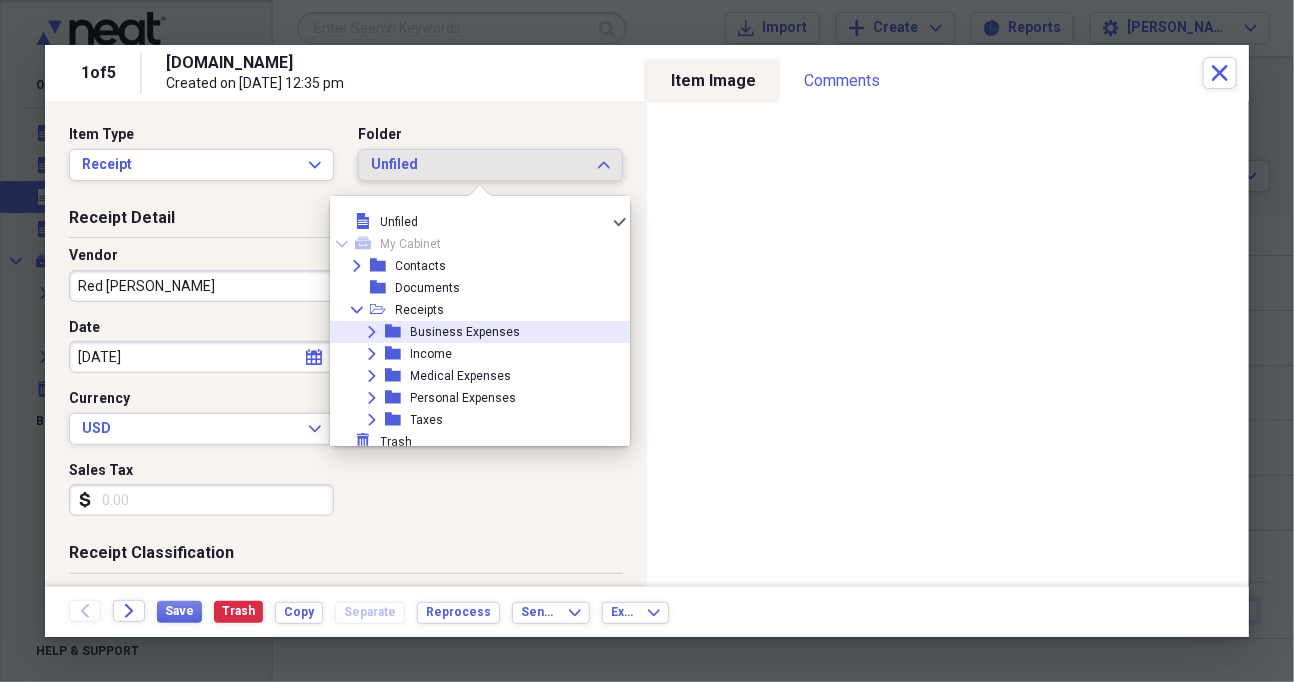 click on "Expand" 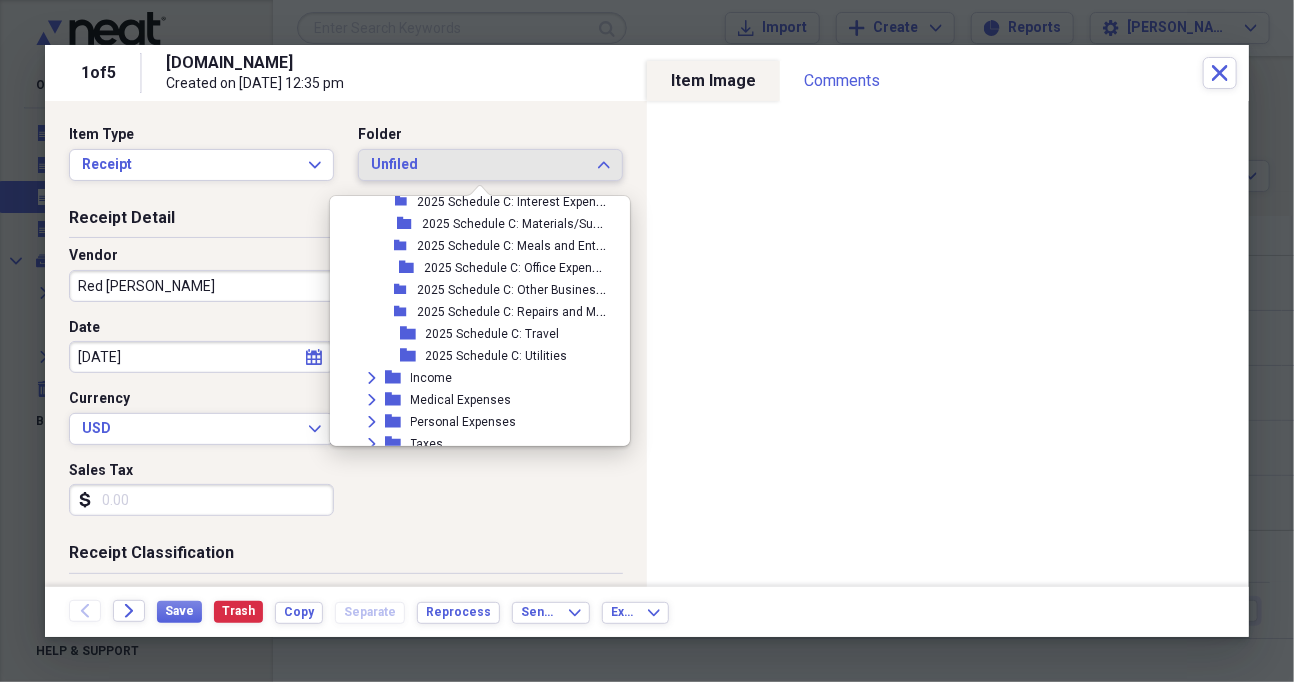 scroll, scrollTop: 770, scrollLeft: 0, axis: vertical 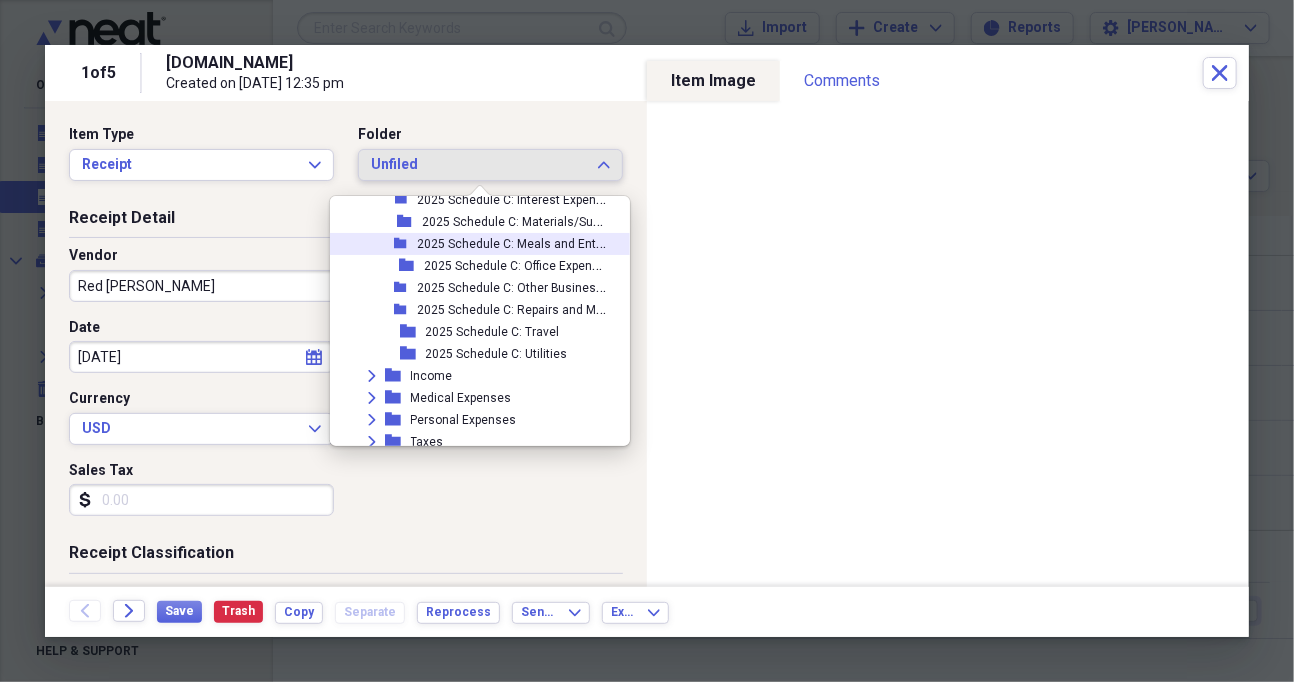 click on "2025 Schedule C: Meals and Entertainment" at bounding box center [537, 242] 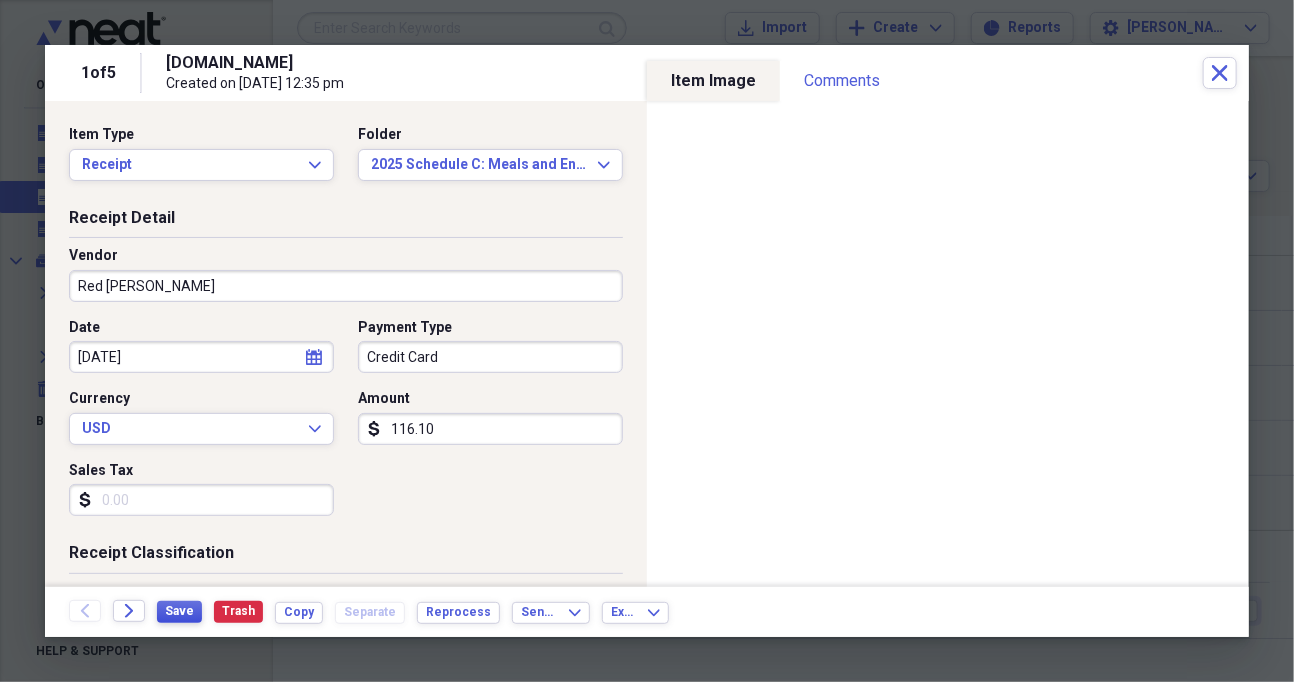 click on "Save" at bounding box center [179, 611] 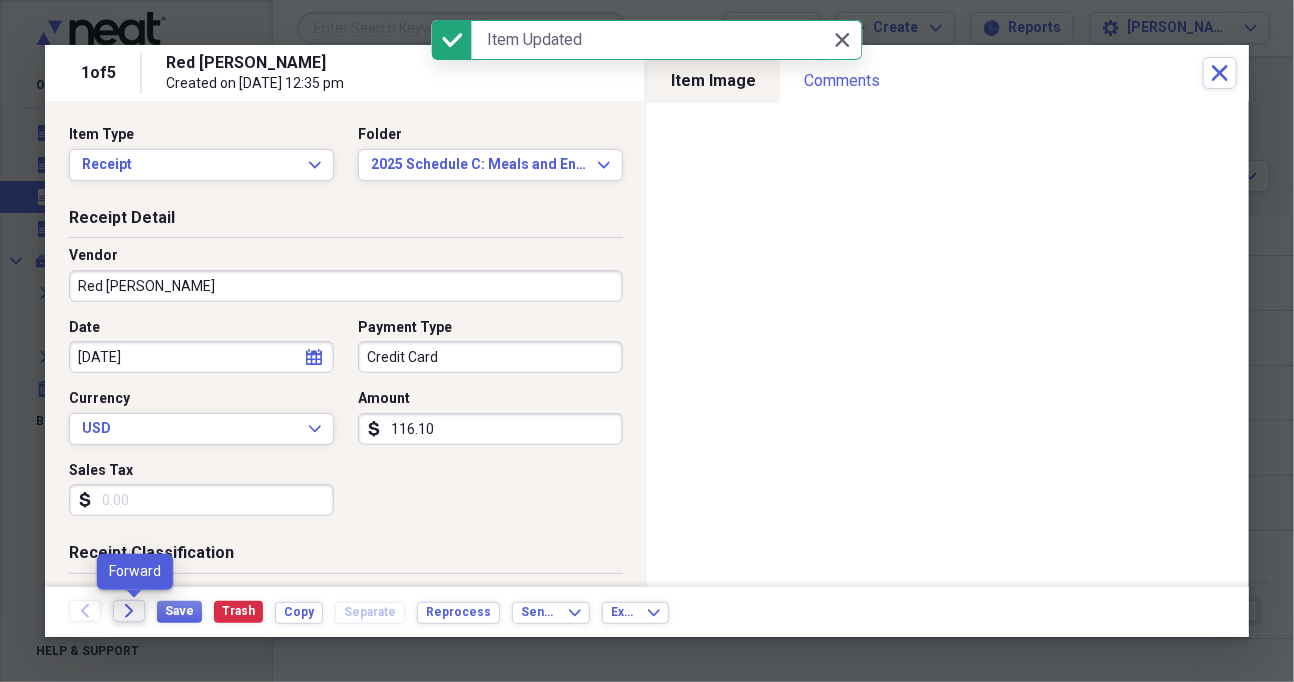 click 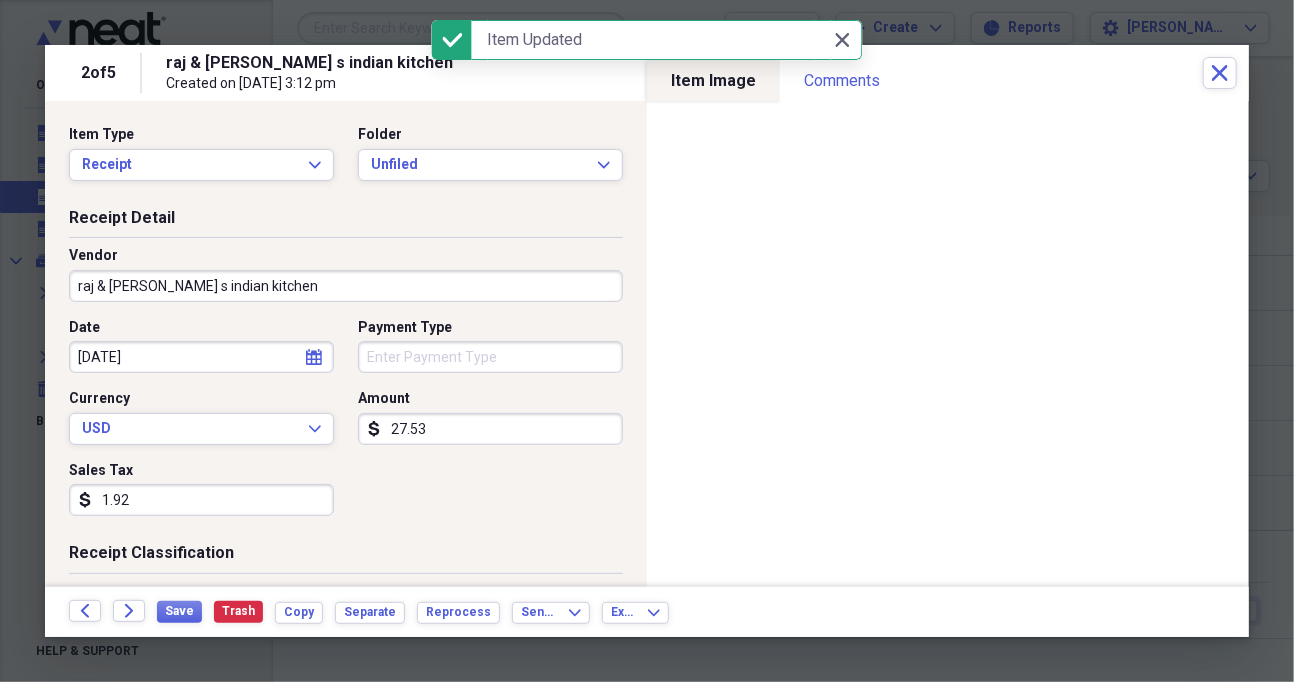 click on "raj & [PERSON_NAME] s indian kitchen" at bounding box center [346, 286] 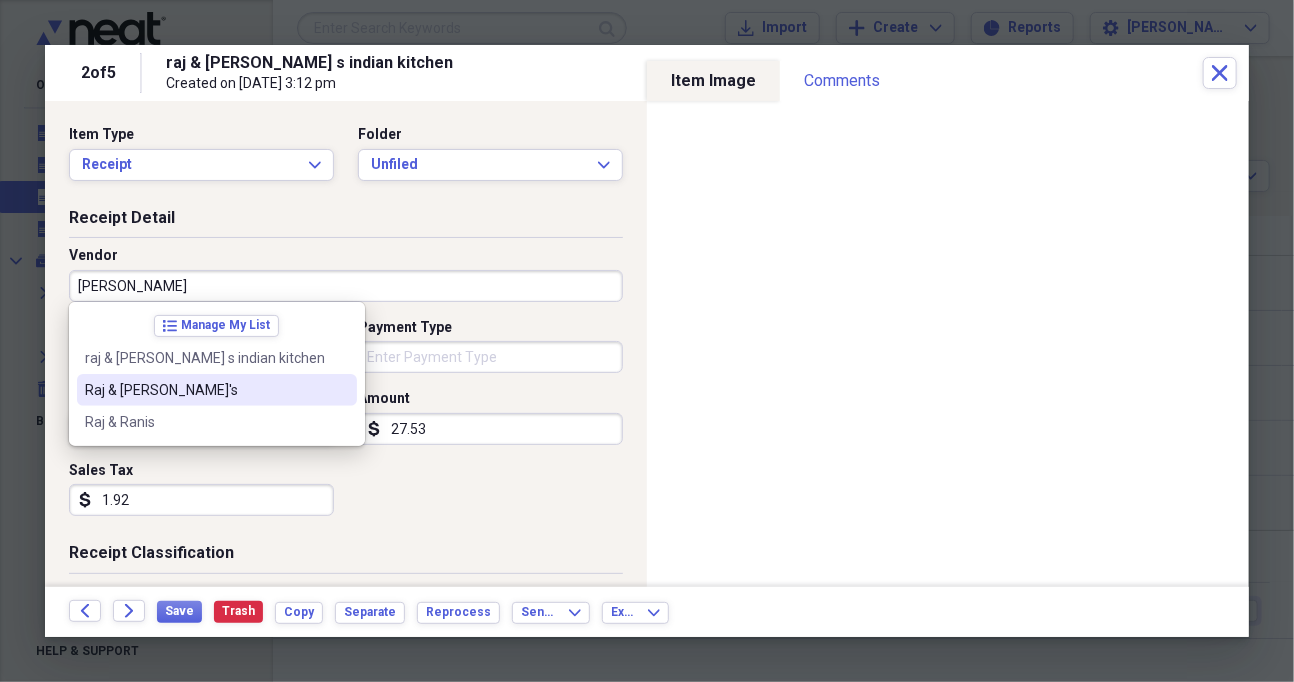 click on "Raj & [PERSON_NAME]'s" at bounding box center (217, 390) 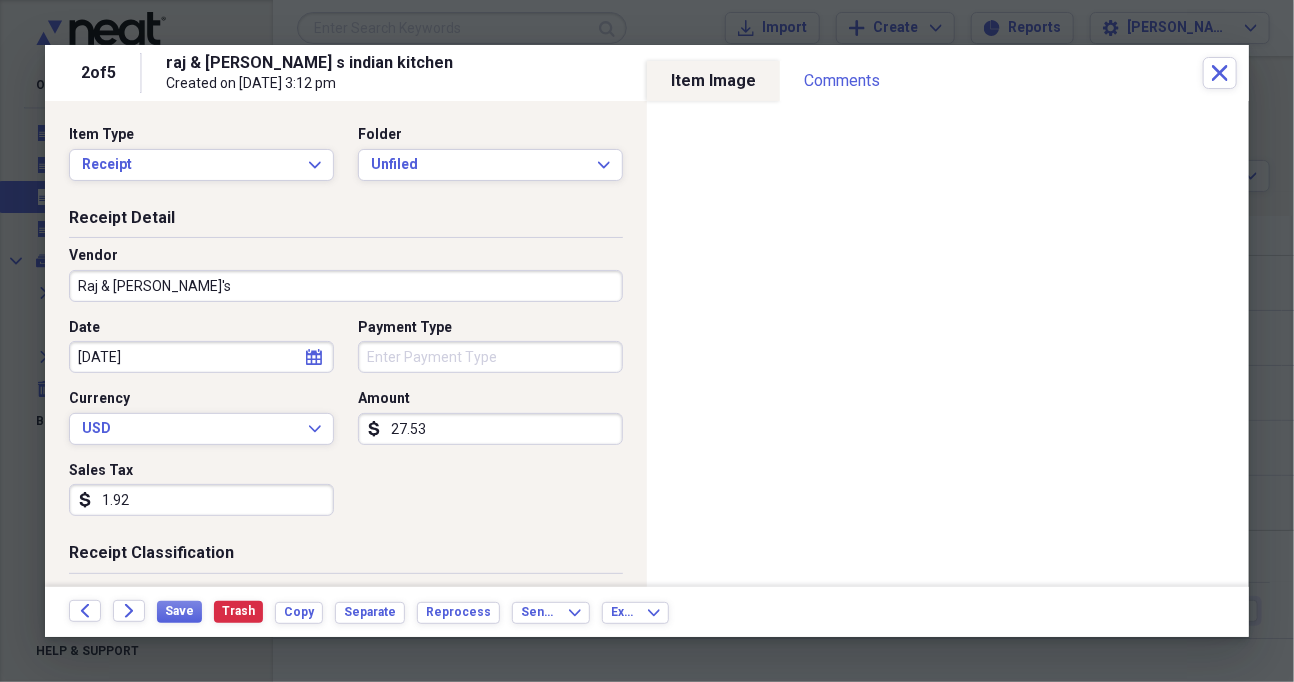 type on "Meals/Restaurants" 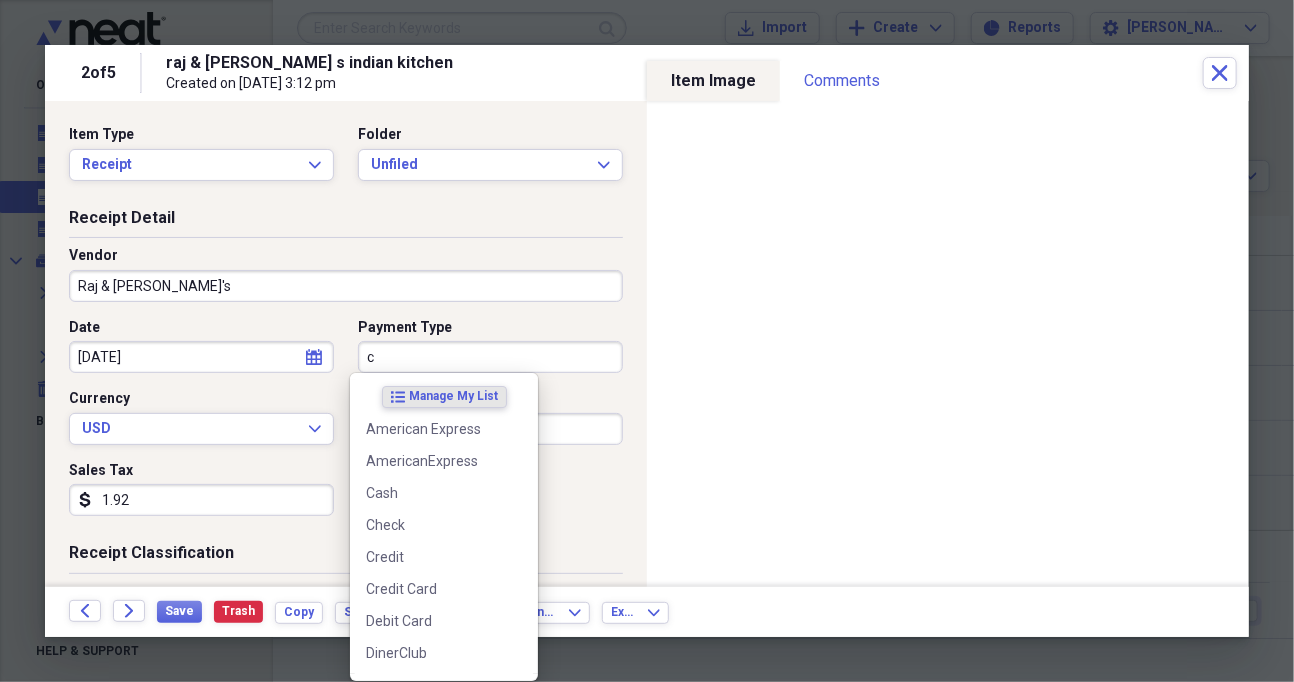 click on "c" at bounding box center [490, 357] 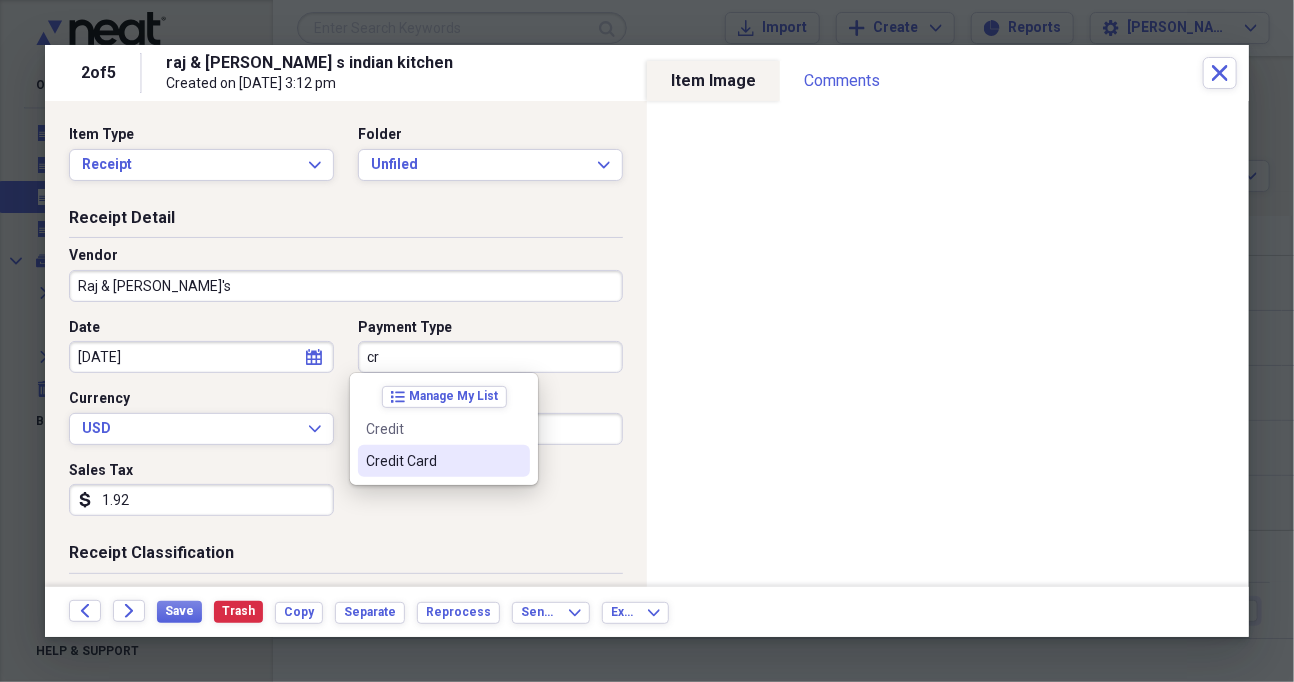 click on "Credit Card" at bounding box center [432, 461] 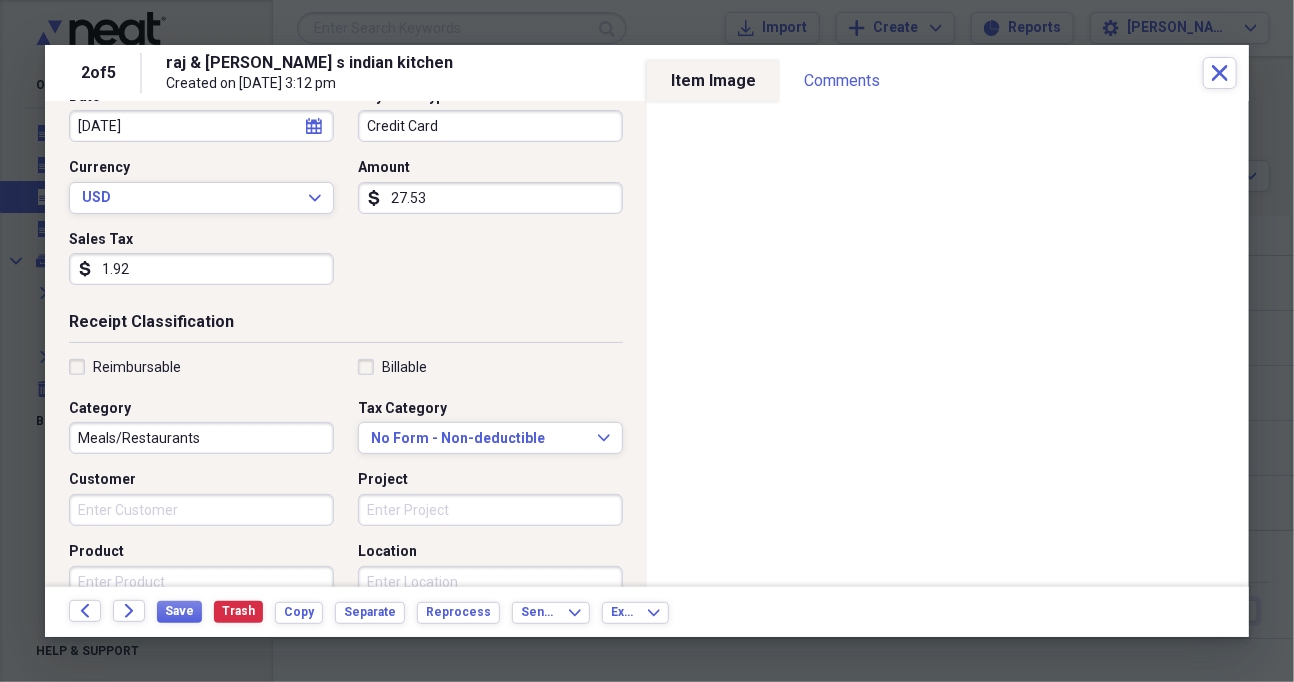 scroll, scrollTop: 0, scrollLeft: 0, axis: both 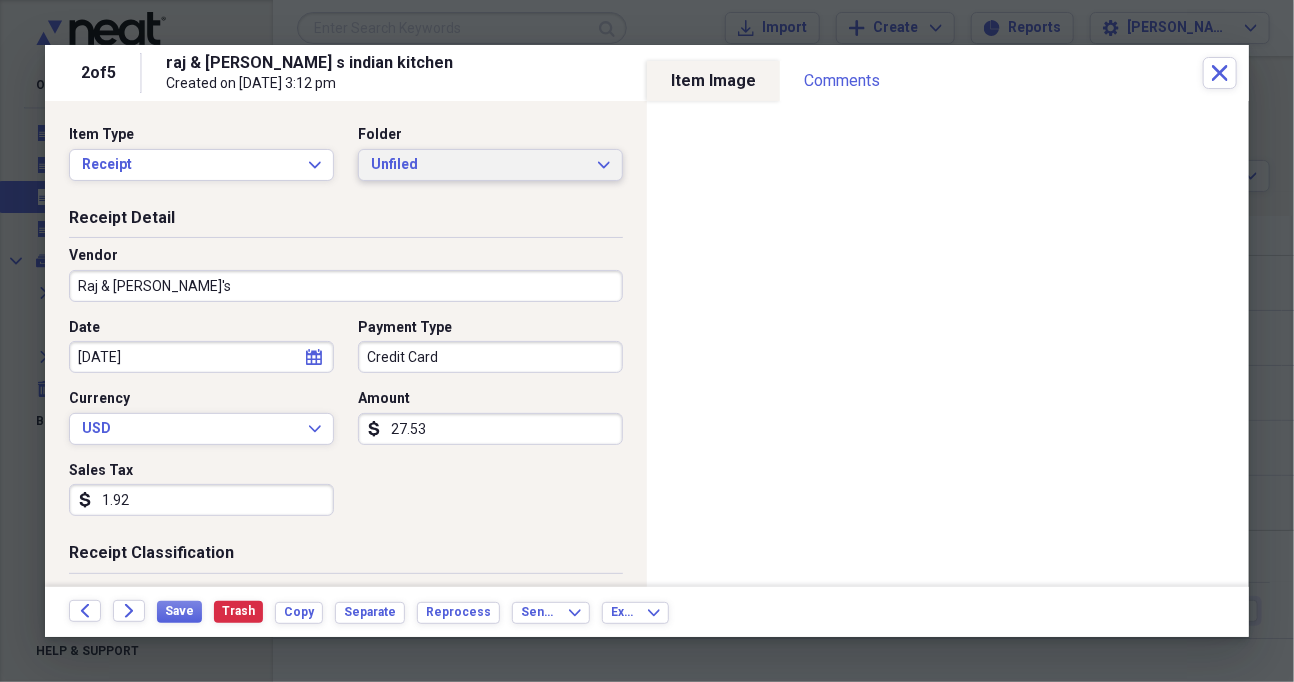 click on "Expand" 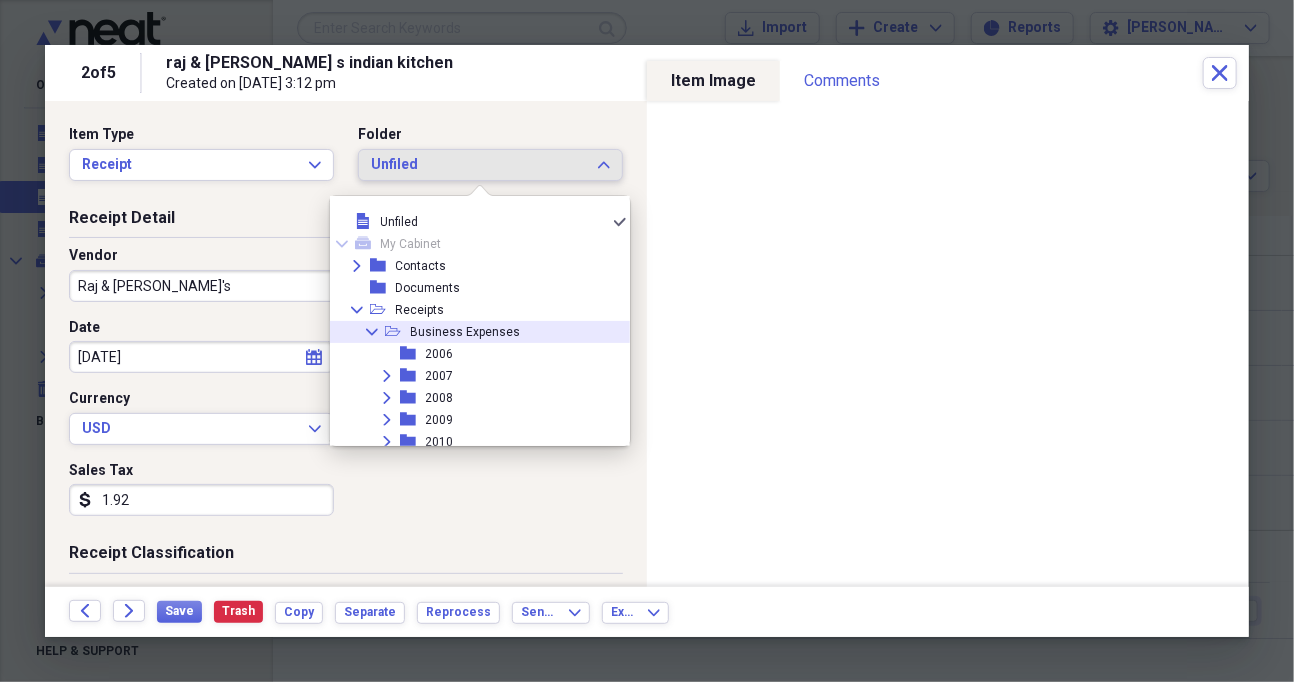 click on "Collapse" at bounding box center (372, 332) 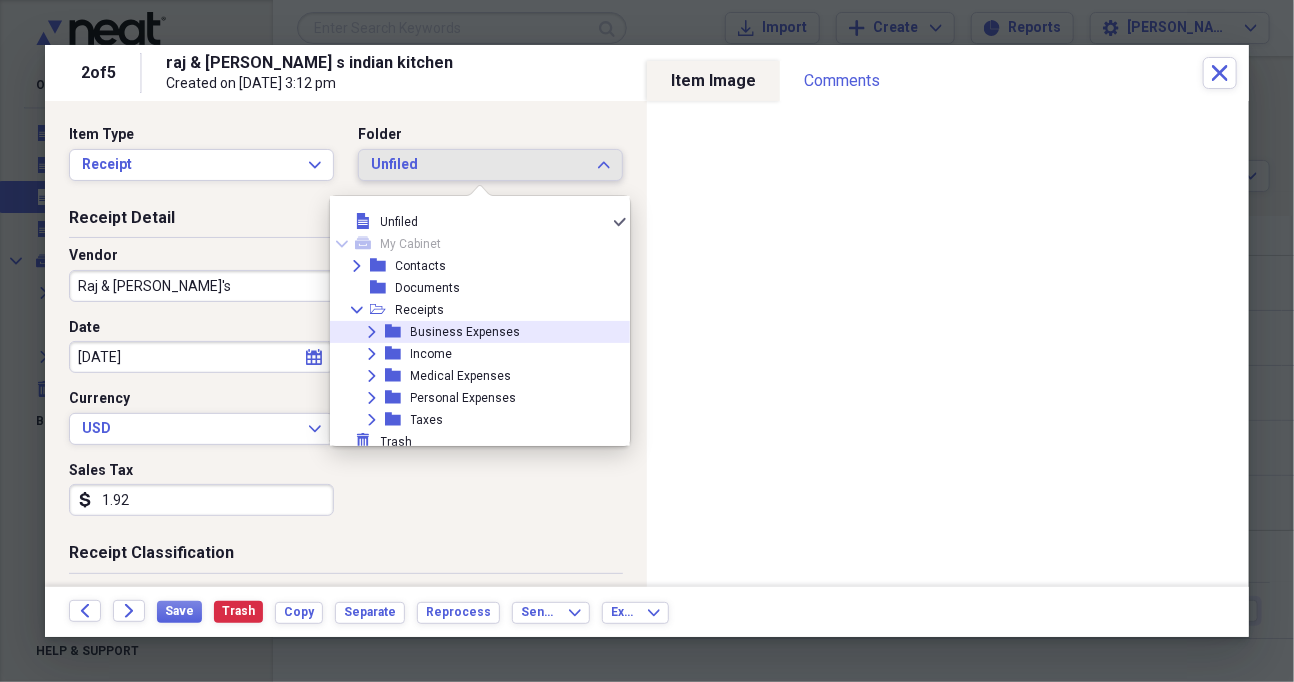 scroll, scrollTop: 6, scrollLeft: 0, axis: vertical 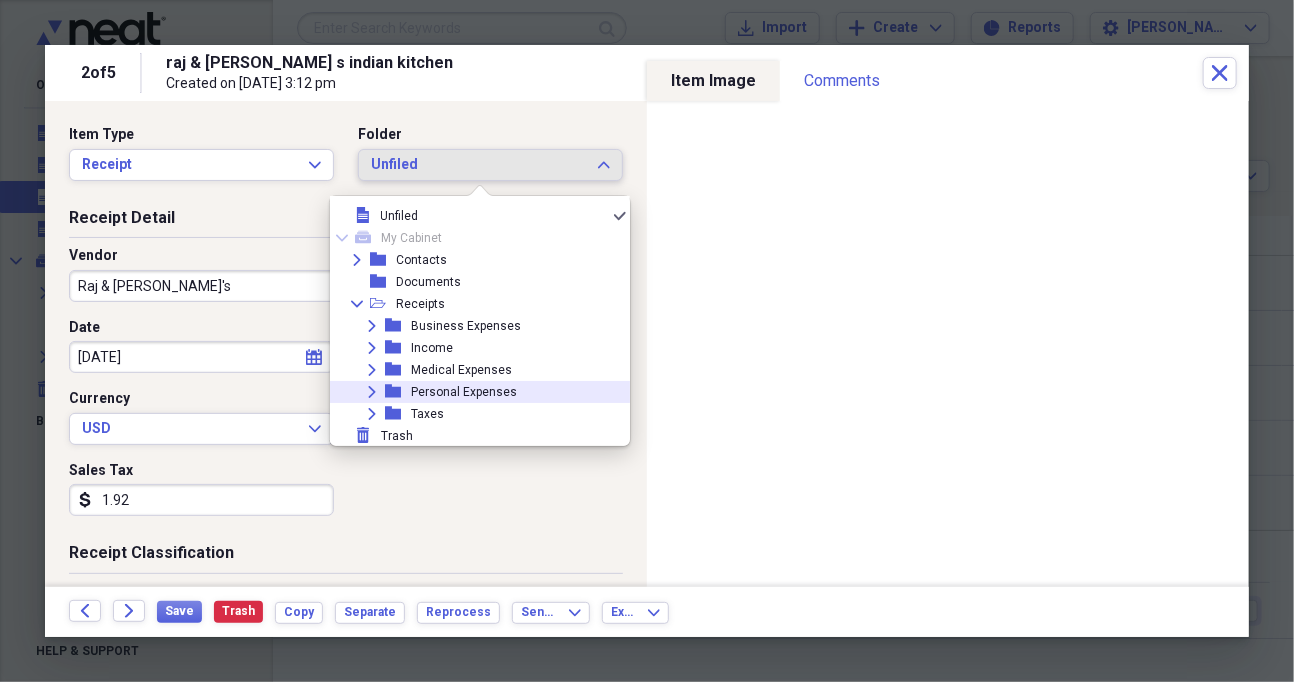 click on "Expand" at bounding box center [372, 392] 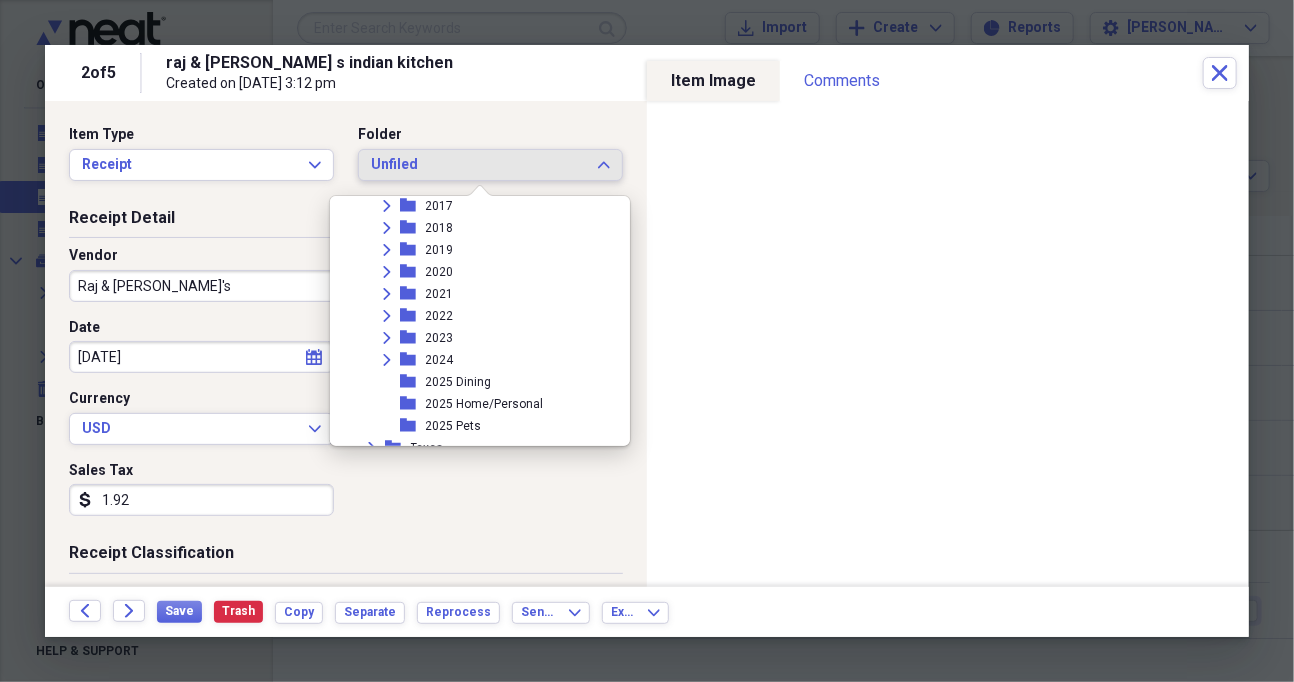 scroll, scrollTop: 490, scrollLeft: 0, axis: vertical 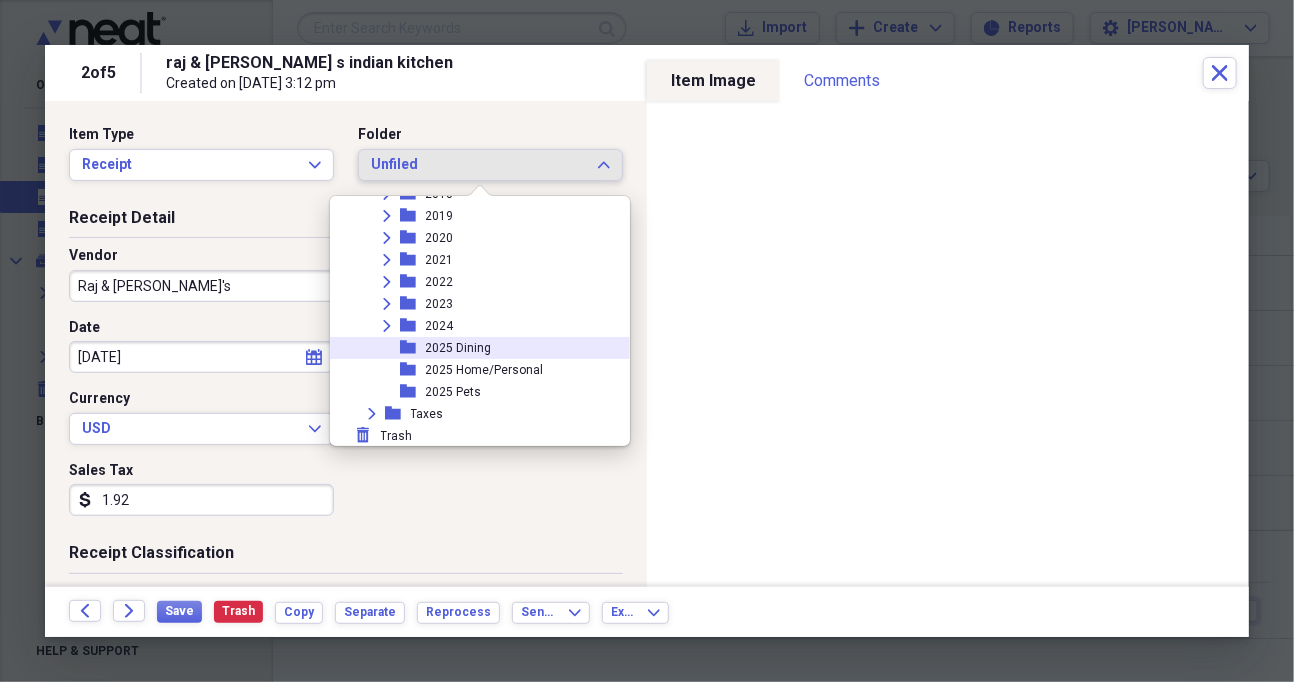 click on "2025 Dining" at bounding box center (459, 348) 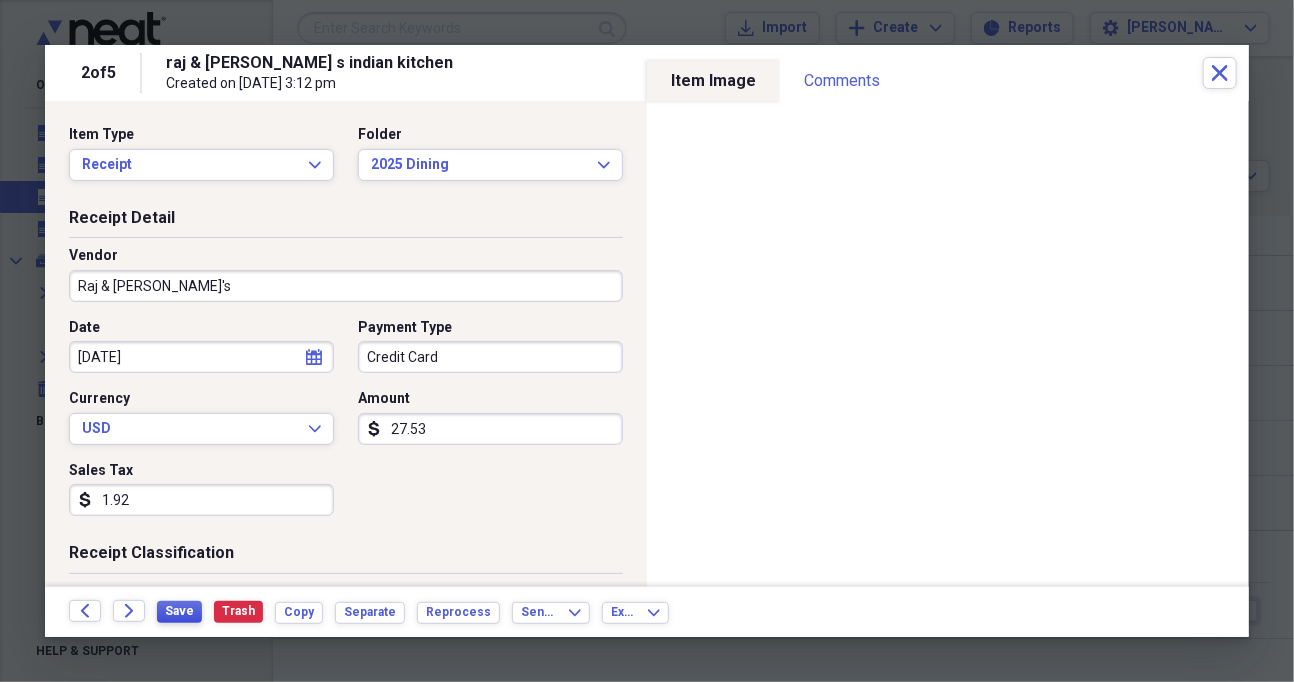 click on "Save" at bounding box center [179, 611] 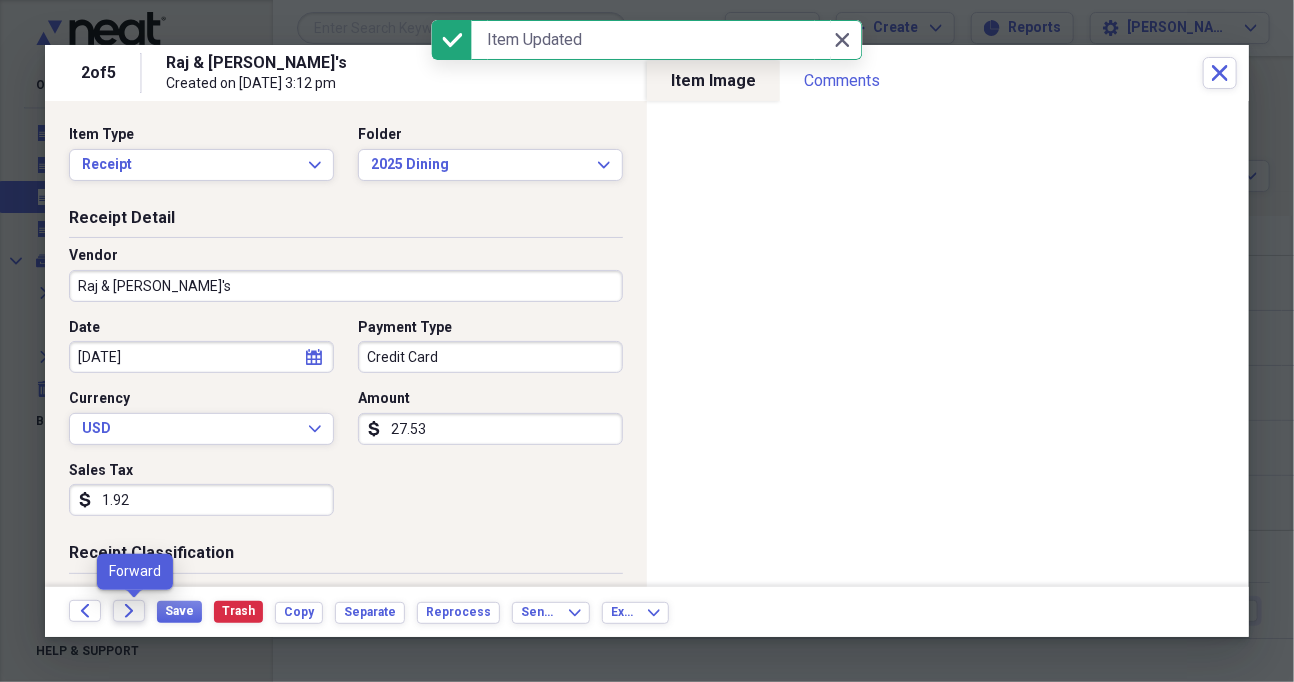 click 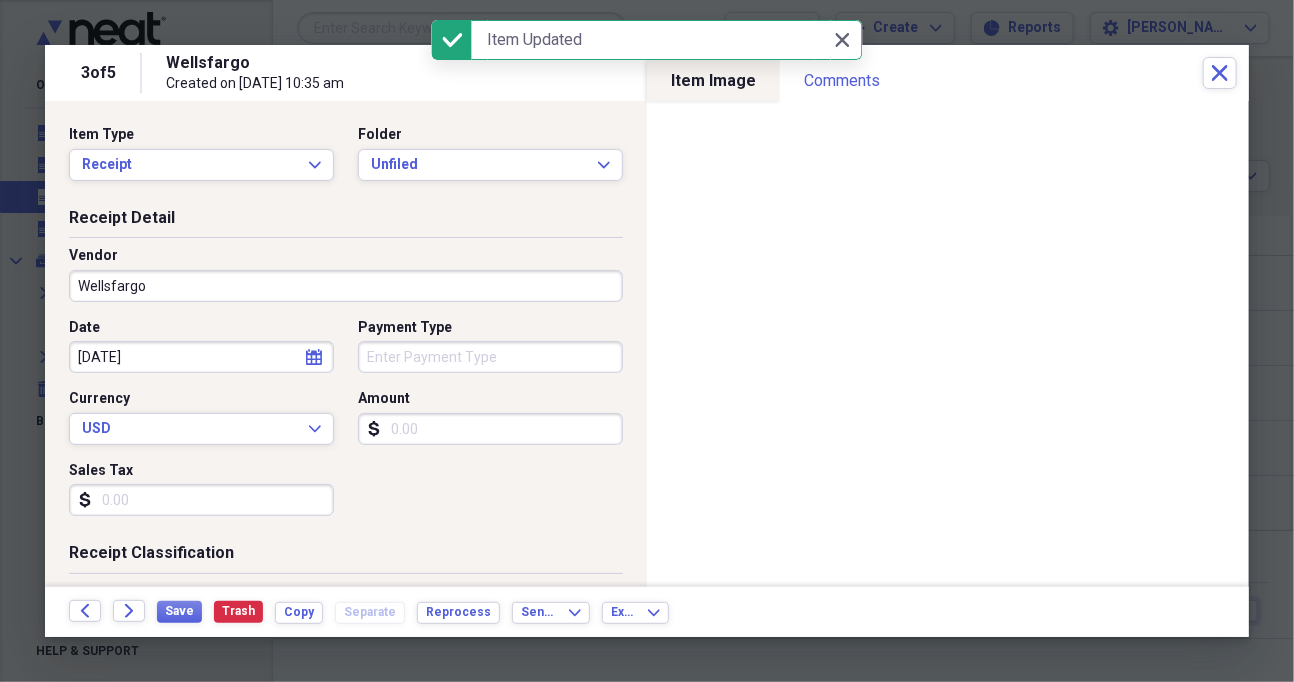 click on "Wellsfargo" at bounding box center [346, 286] 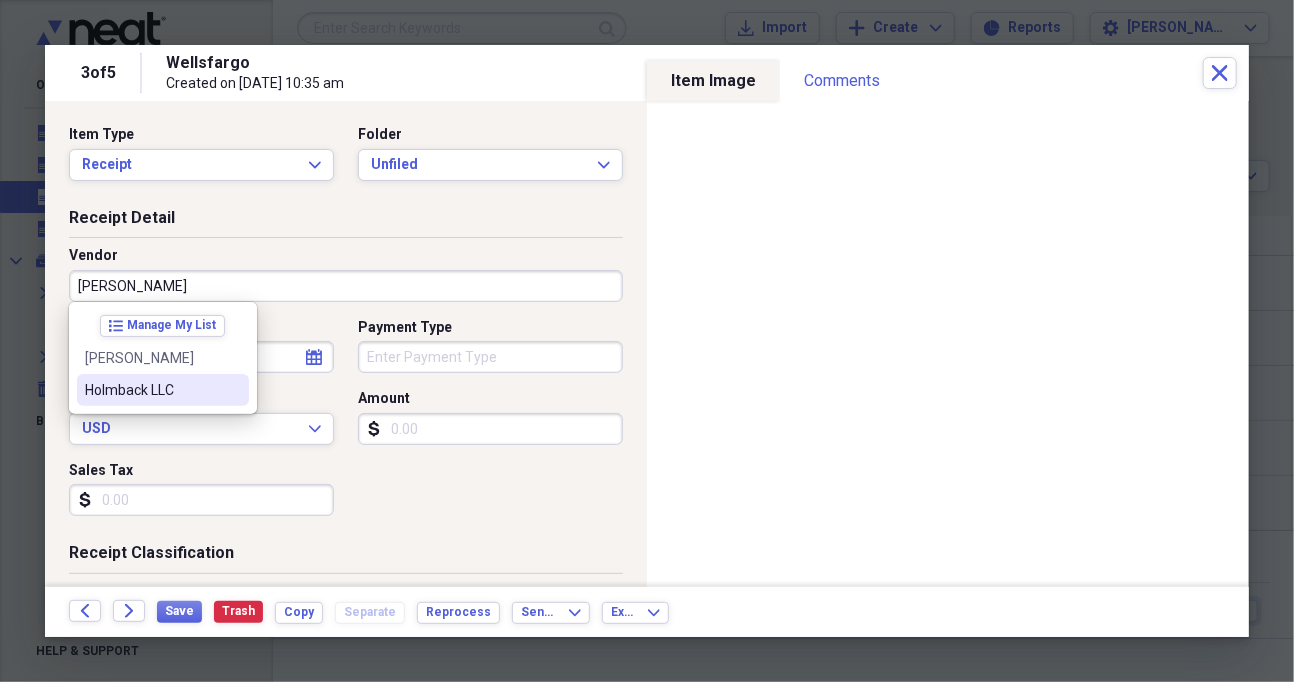click on "Holmback LLC" at bounding box center (151, 390) 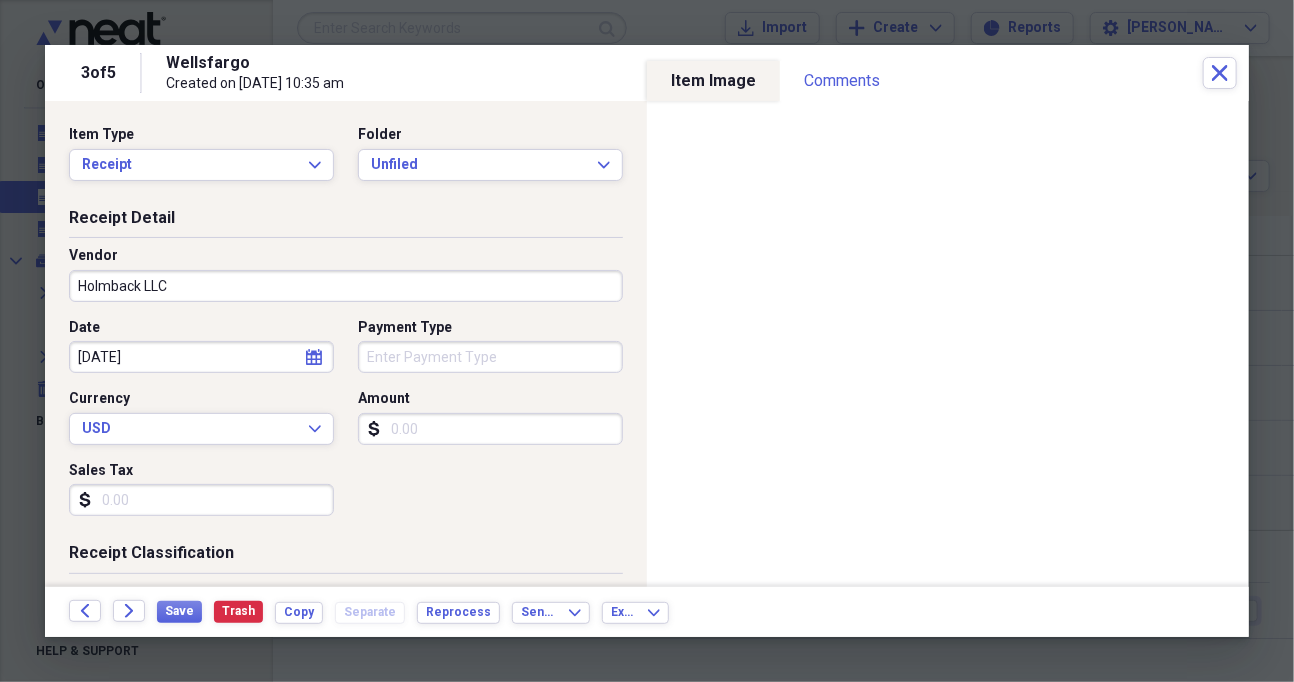 type on "Repair/Maintenance" 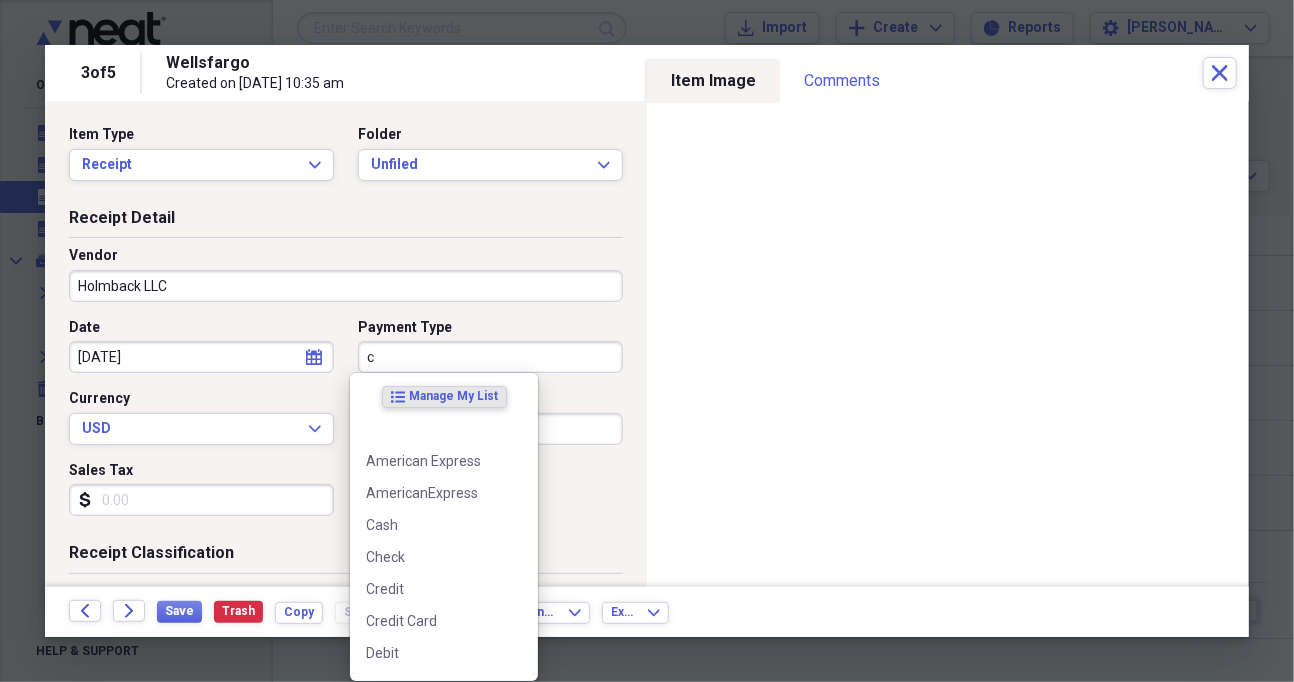 click on "c" at bounding box center (490, 357) 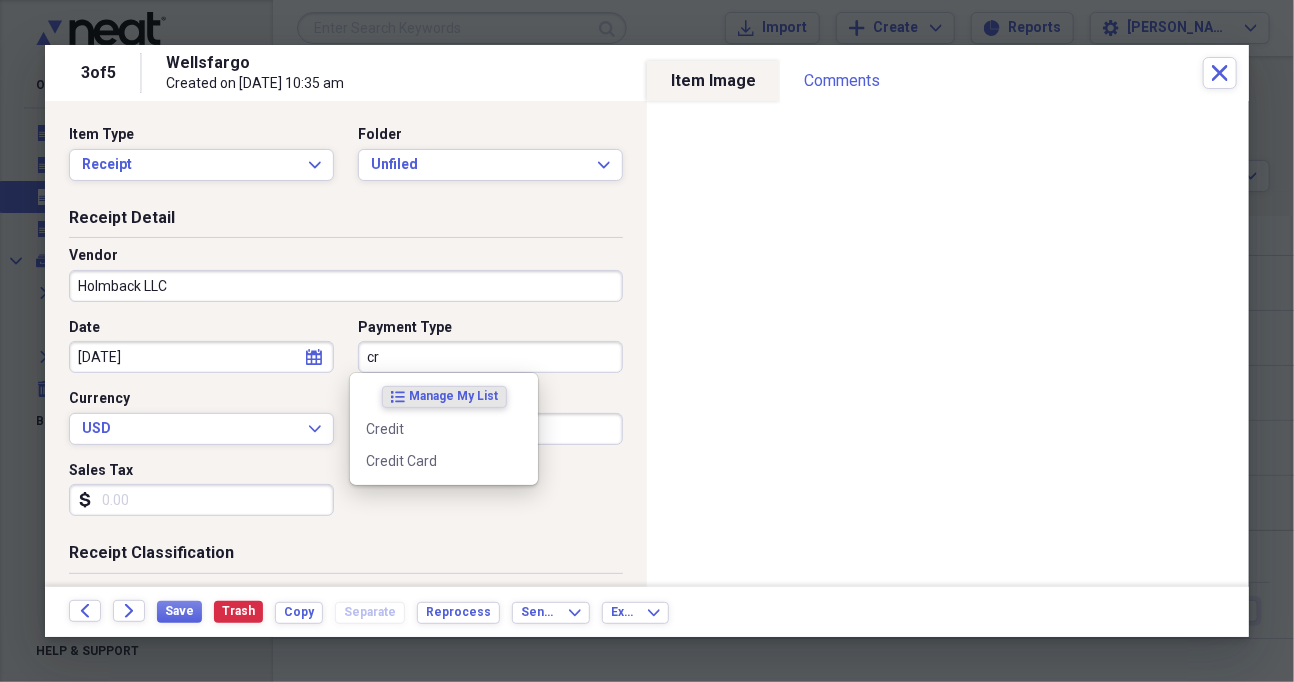 type on "c" 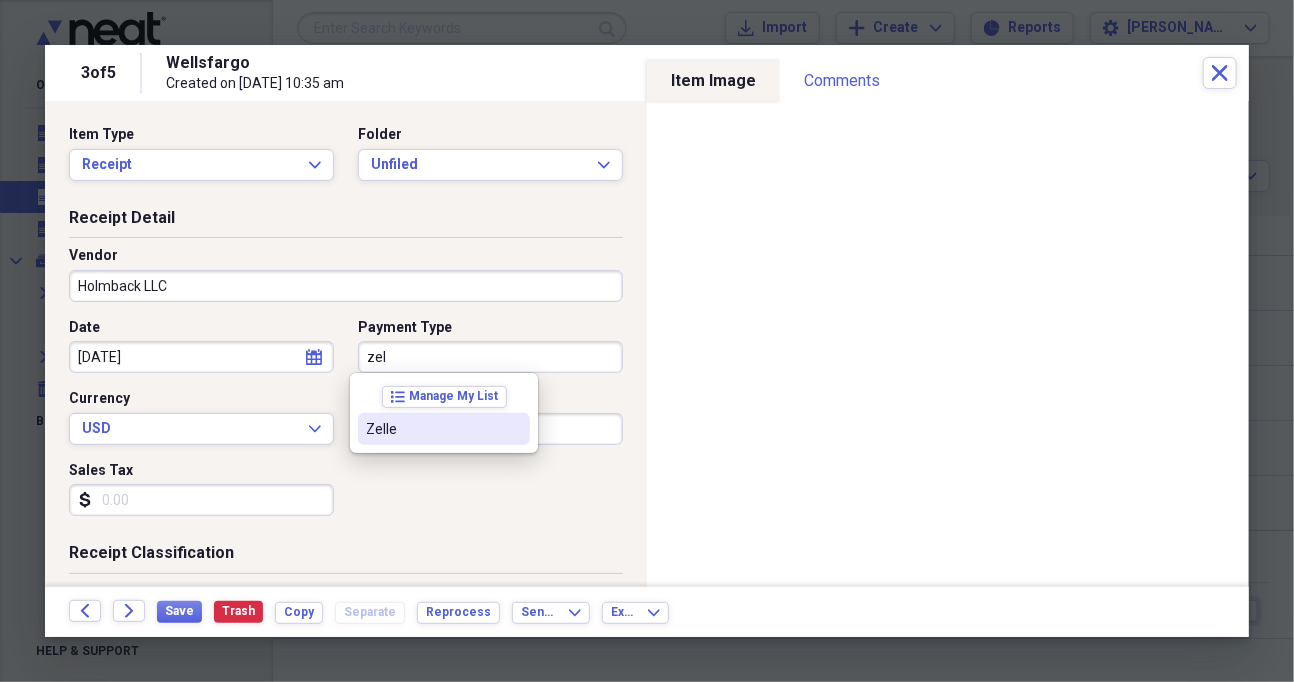 click on "Zelle" at bounding box center [444, 429] 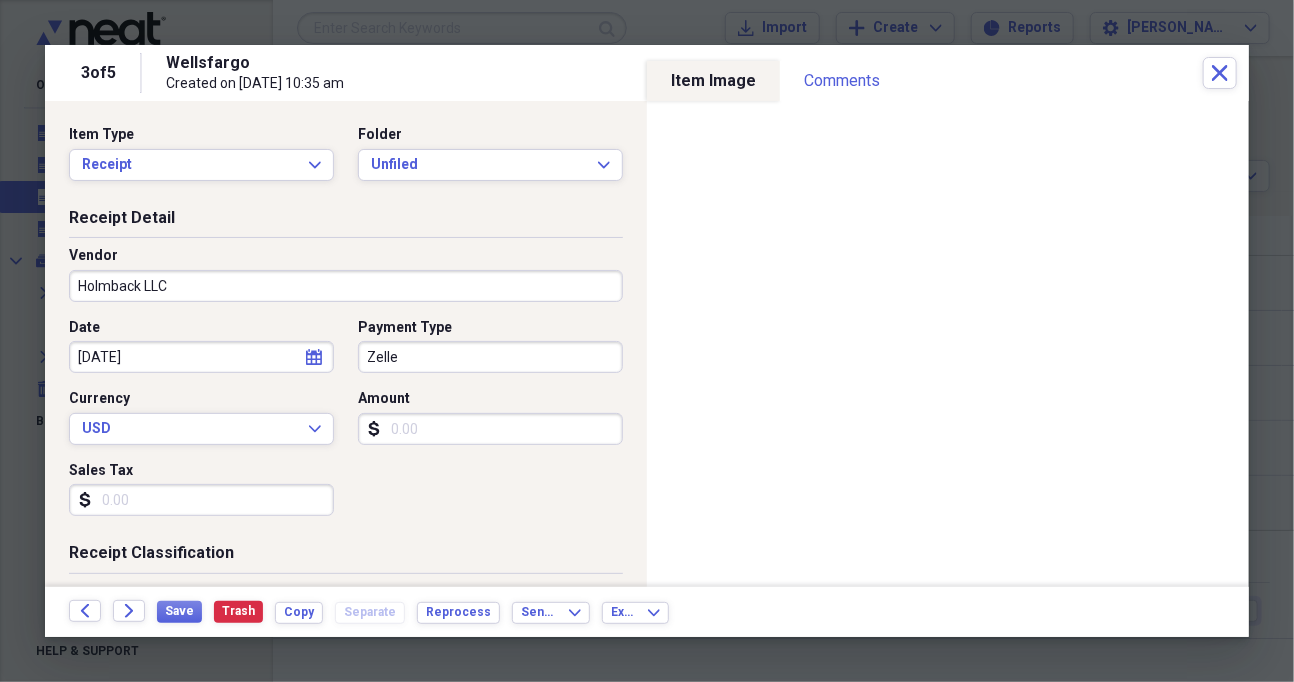 click on "Amount" at bounding box center (490, 429) 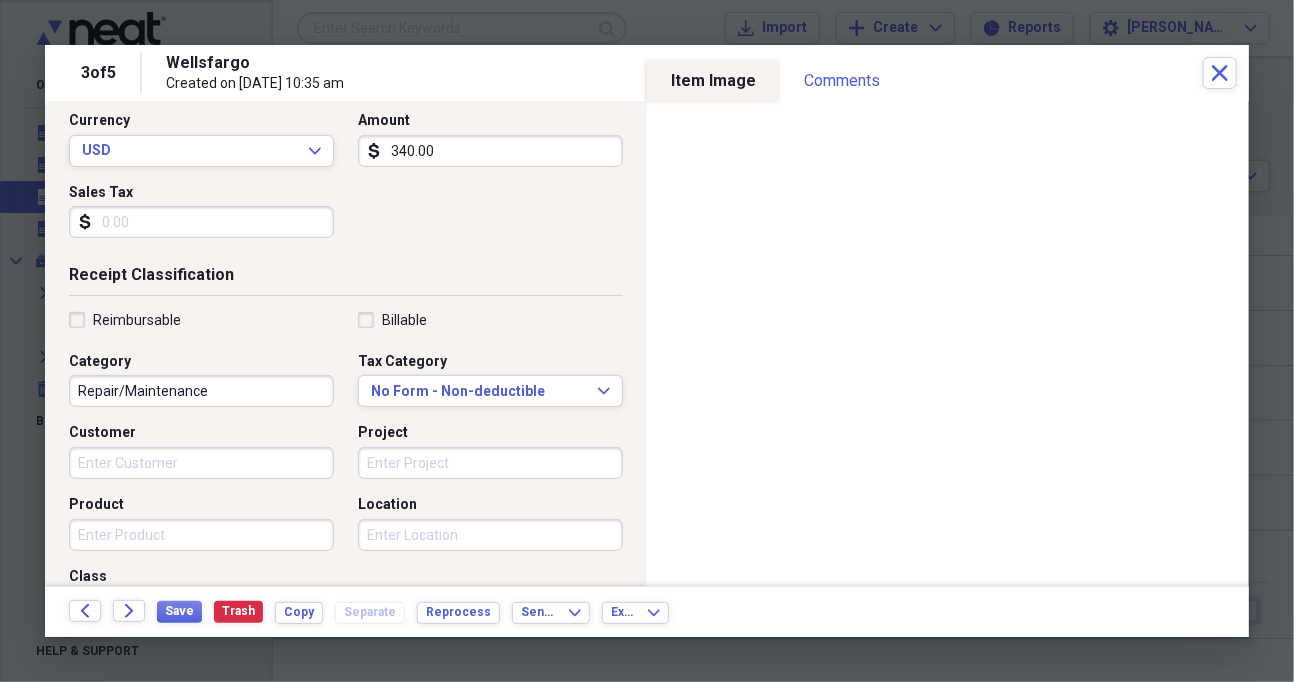 scroll, scrollTop: 284, scrollLeft: 0, axis: vertical 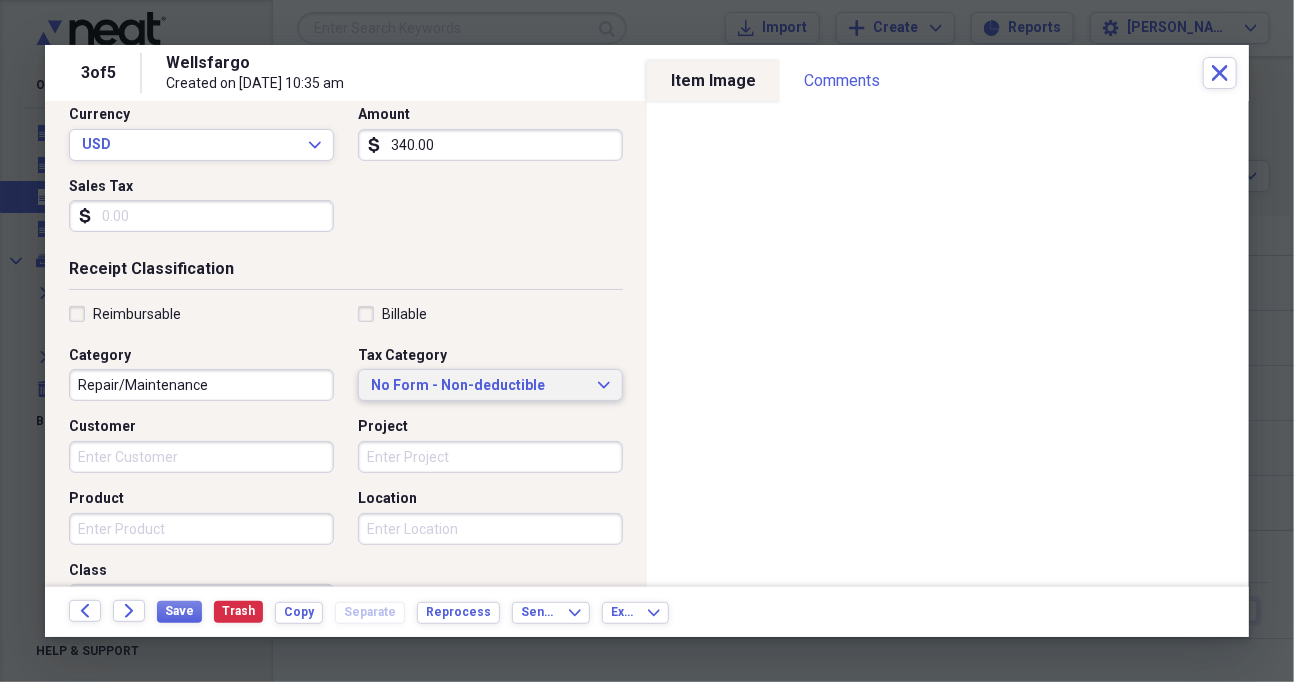 type on "340.00" 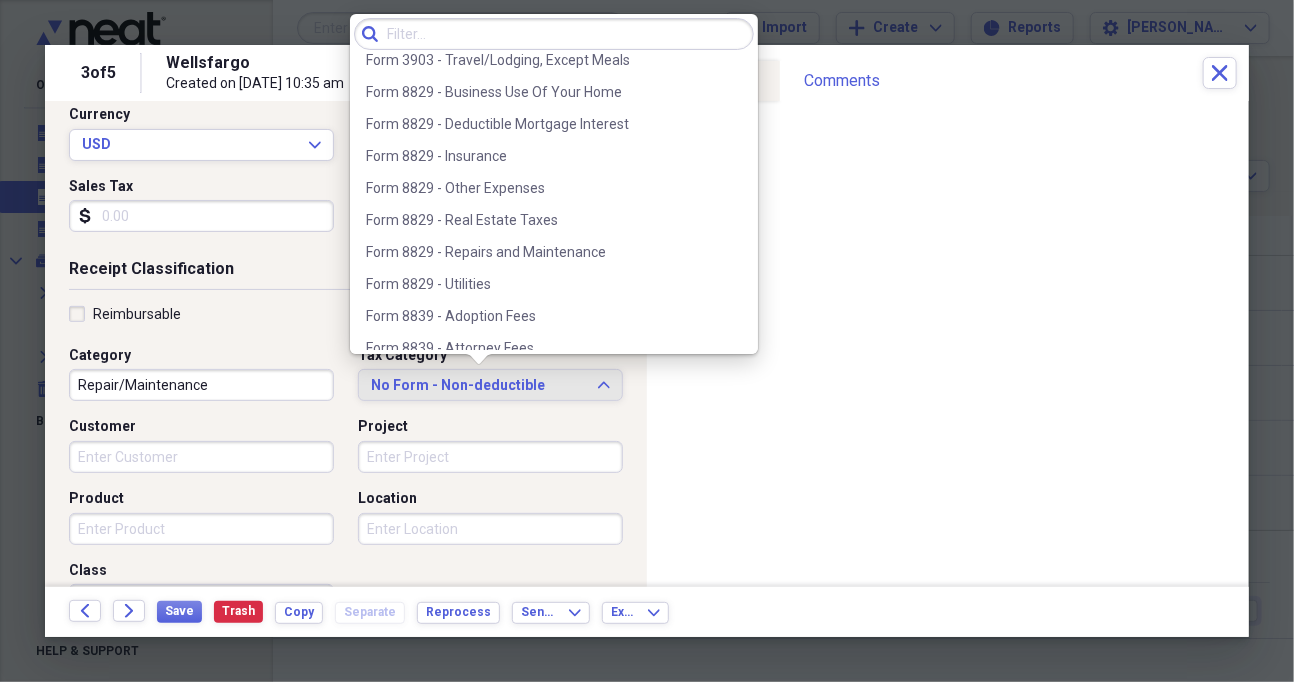 scroll, scrollTop: 2112, scrollLeft: 0, axis: vertical 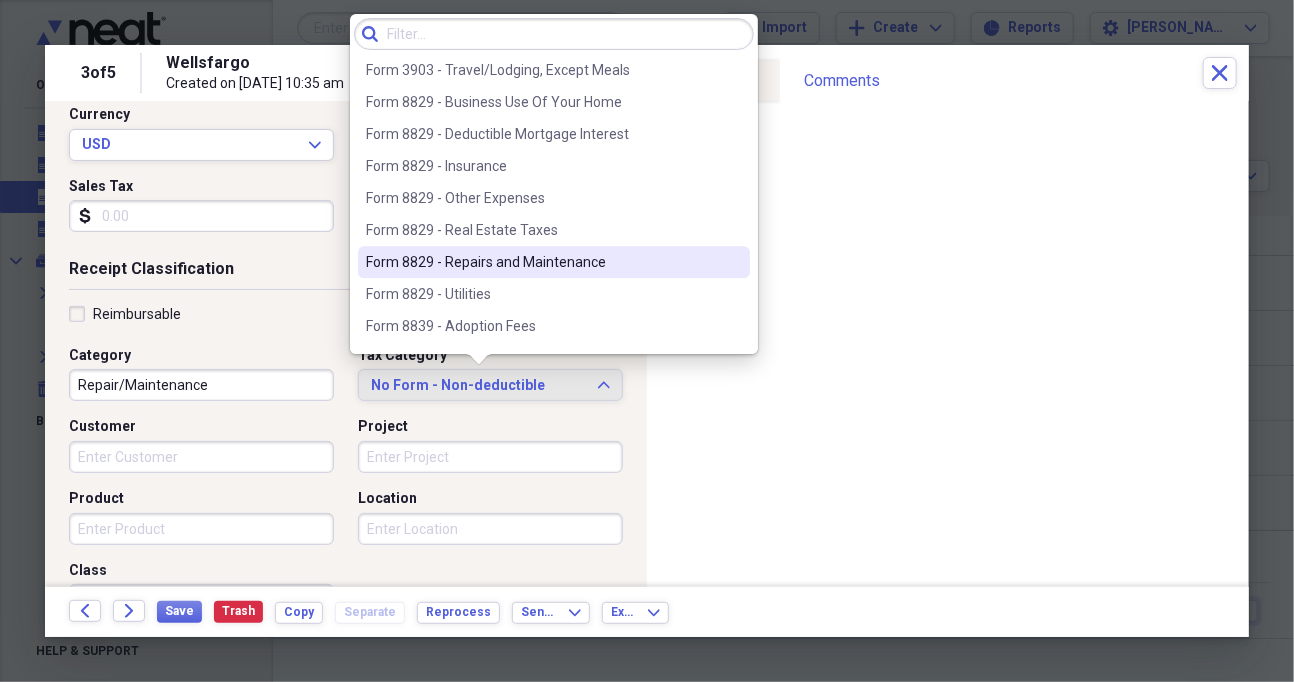 click on "Form 8829 - Repairs and Maintenance" at bounding box center (542, 262) 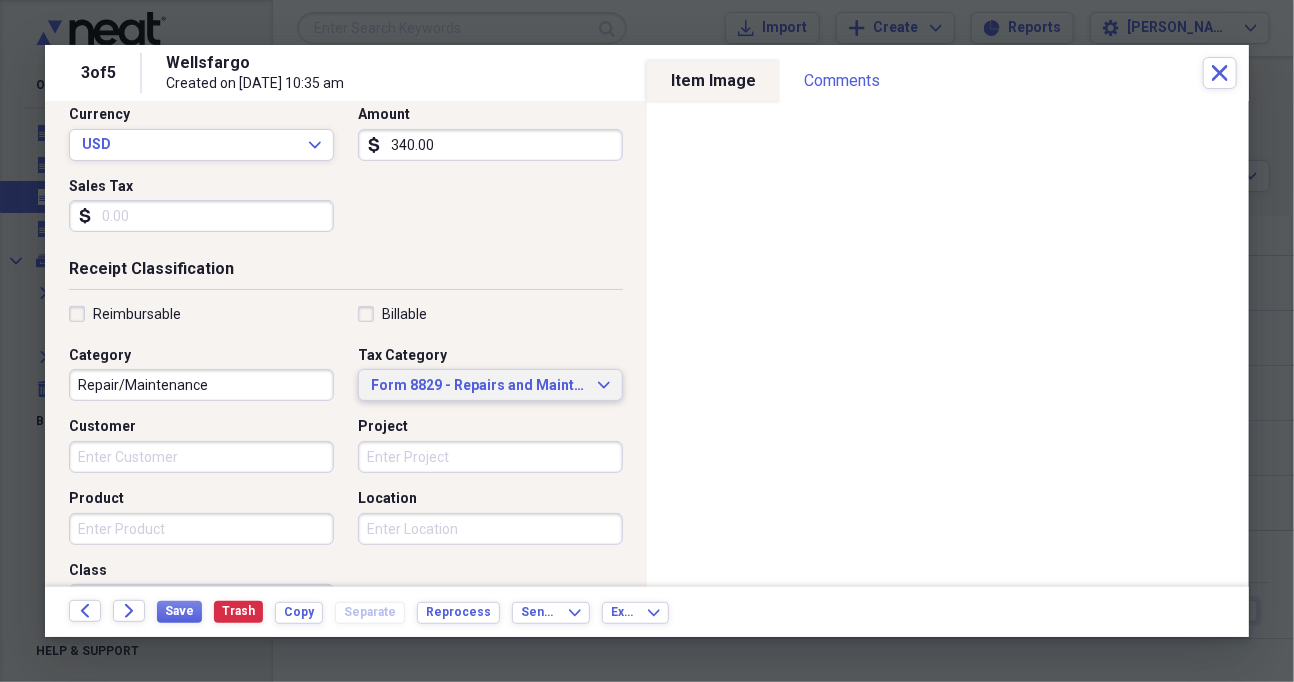 scroll, scrollTop: 0, scrollLeft: 0, axis: both 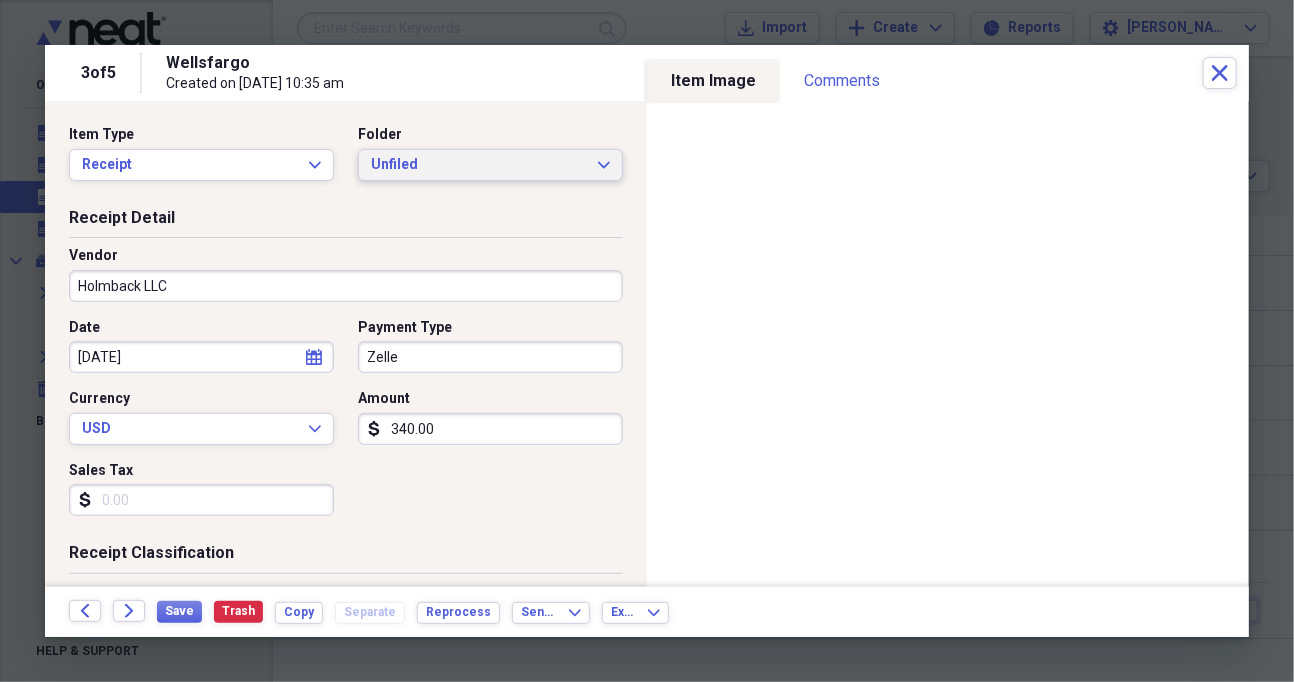 click on "Unfiled Expand" at bounding box center [490, 165] 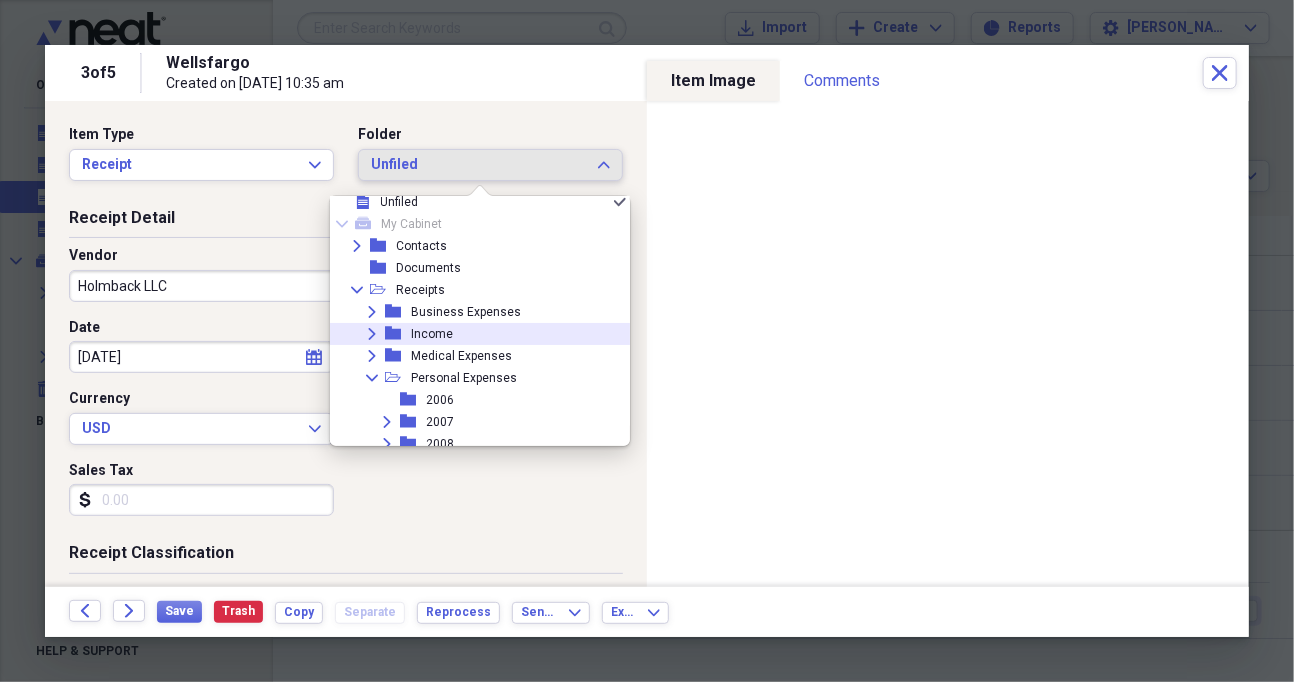 scroll, scrollTop: 23, scrollLeft: 0, axis: vertical 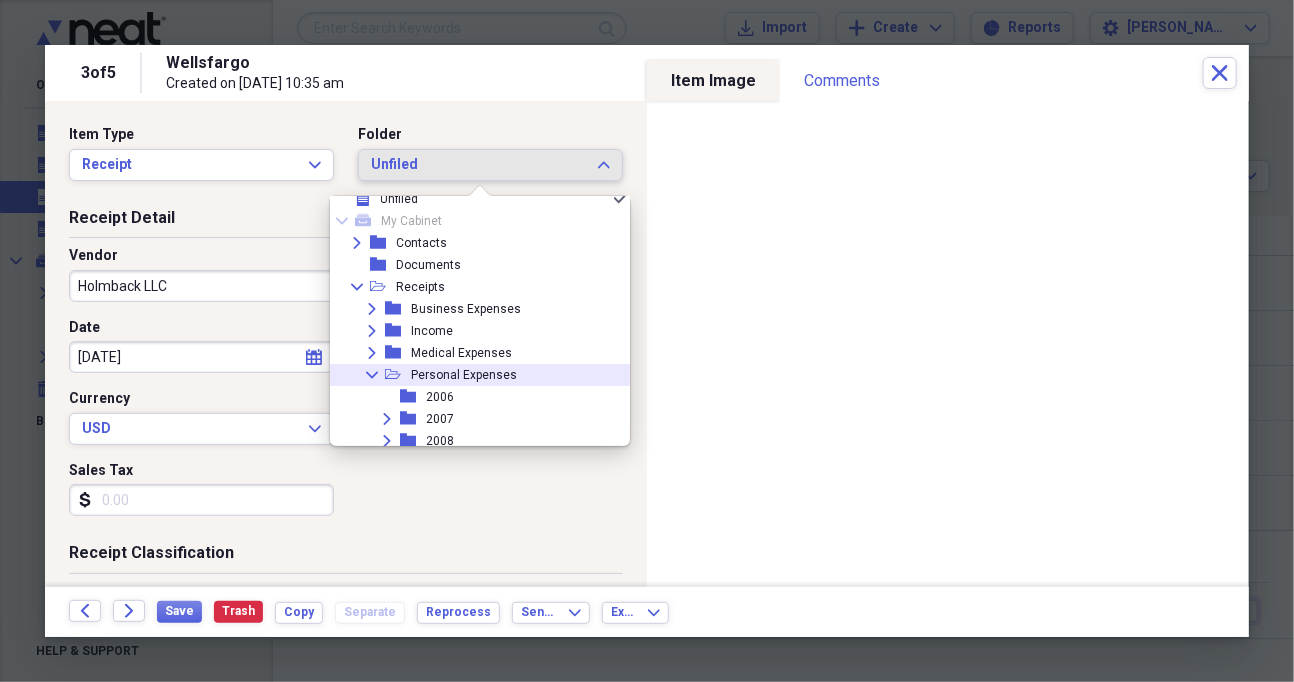 click on "Collapse" 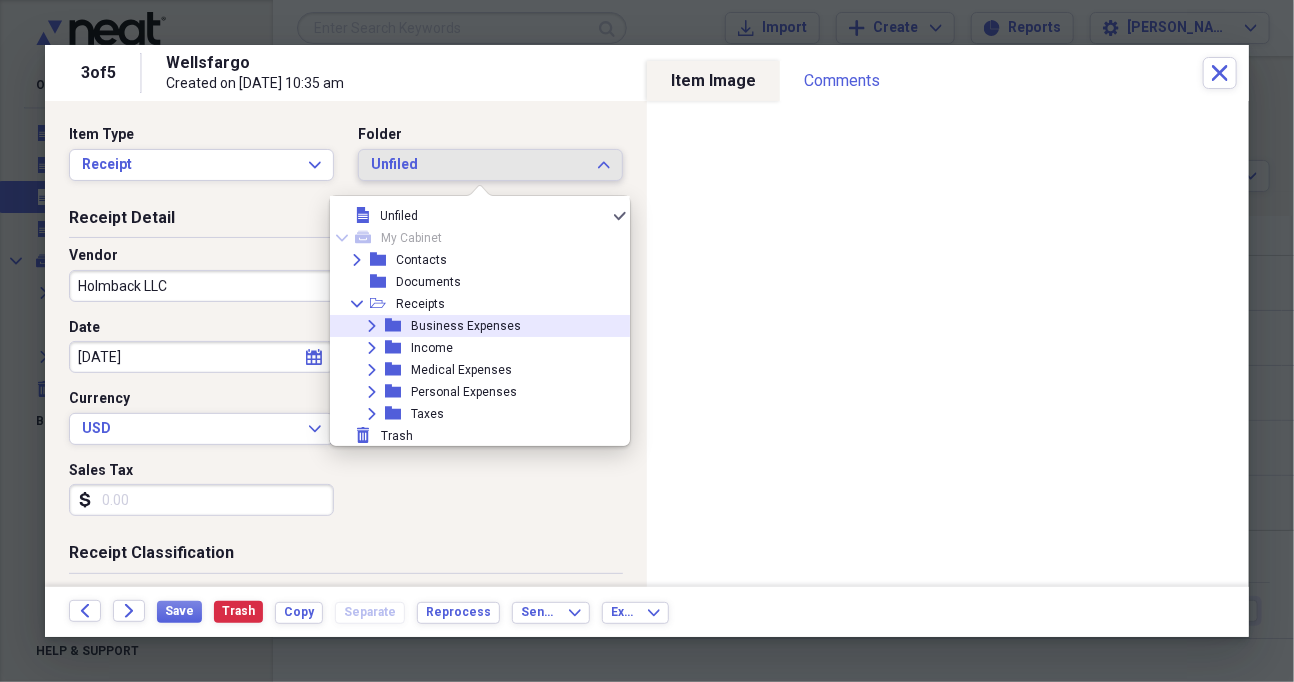 click on "Expand" at bounding box center [372, 326] 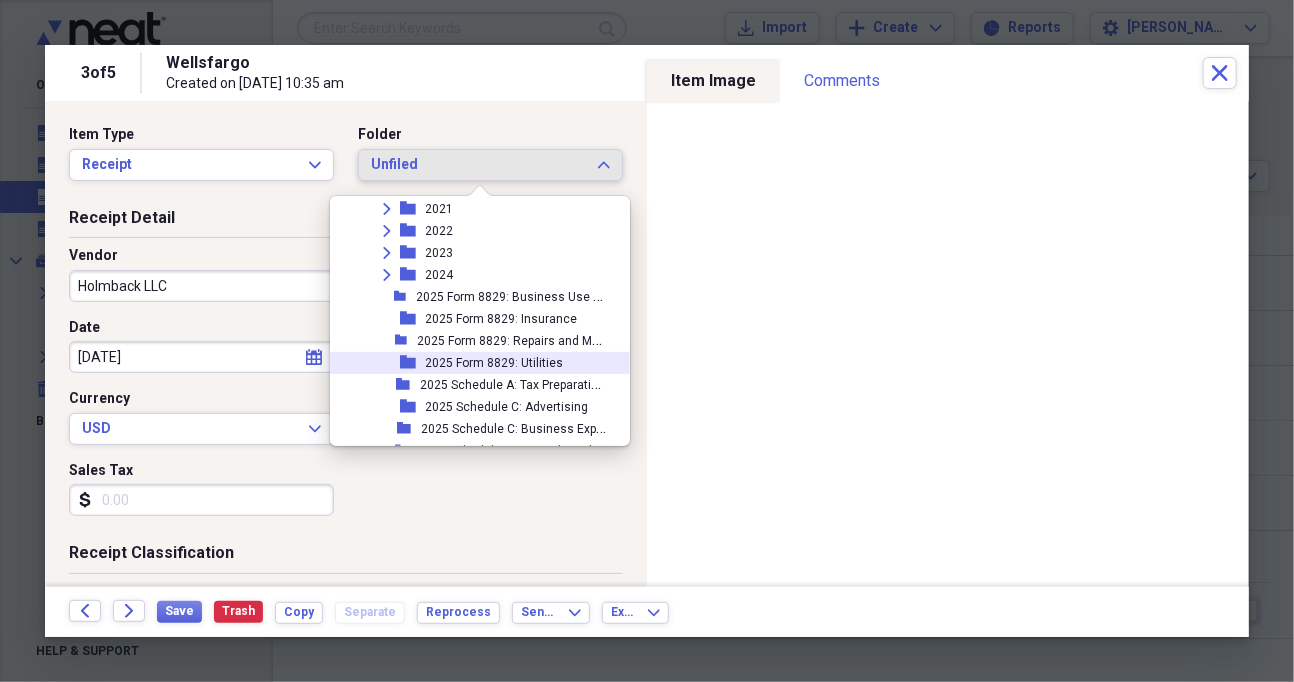 scroll, scrollTop: 553, scrollLeft: 0, axis: vertical 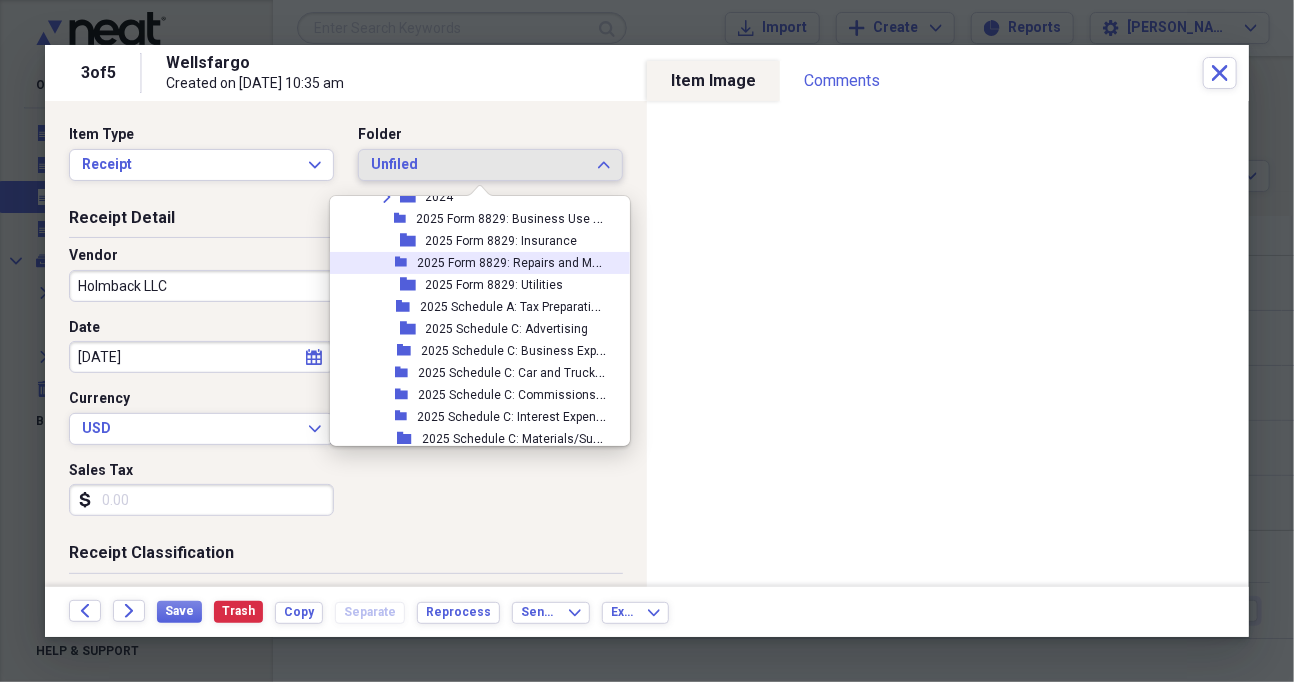click on "2025 Form 8829: Repairs and Maintenance" at bounding box center (536, 261) 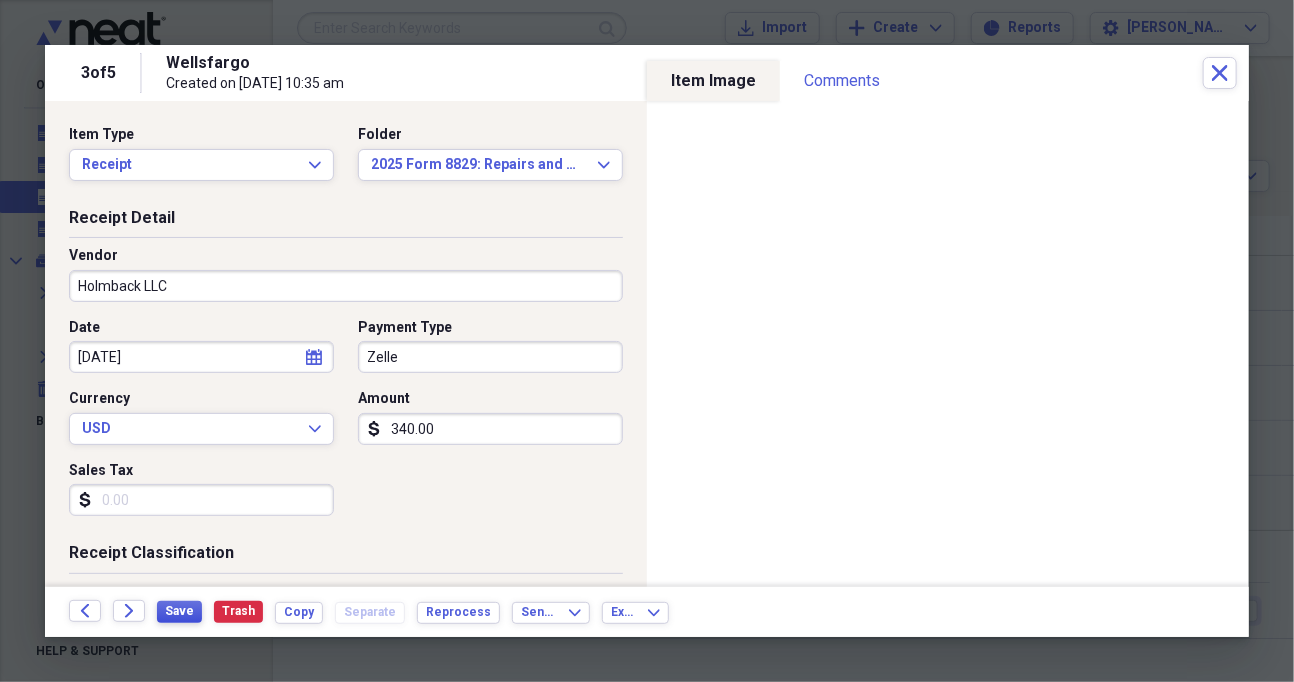 click on "Save" at bounding box center (179, 611) 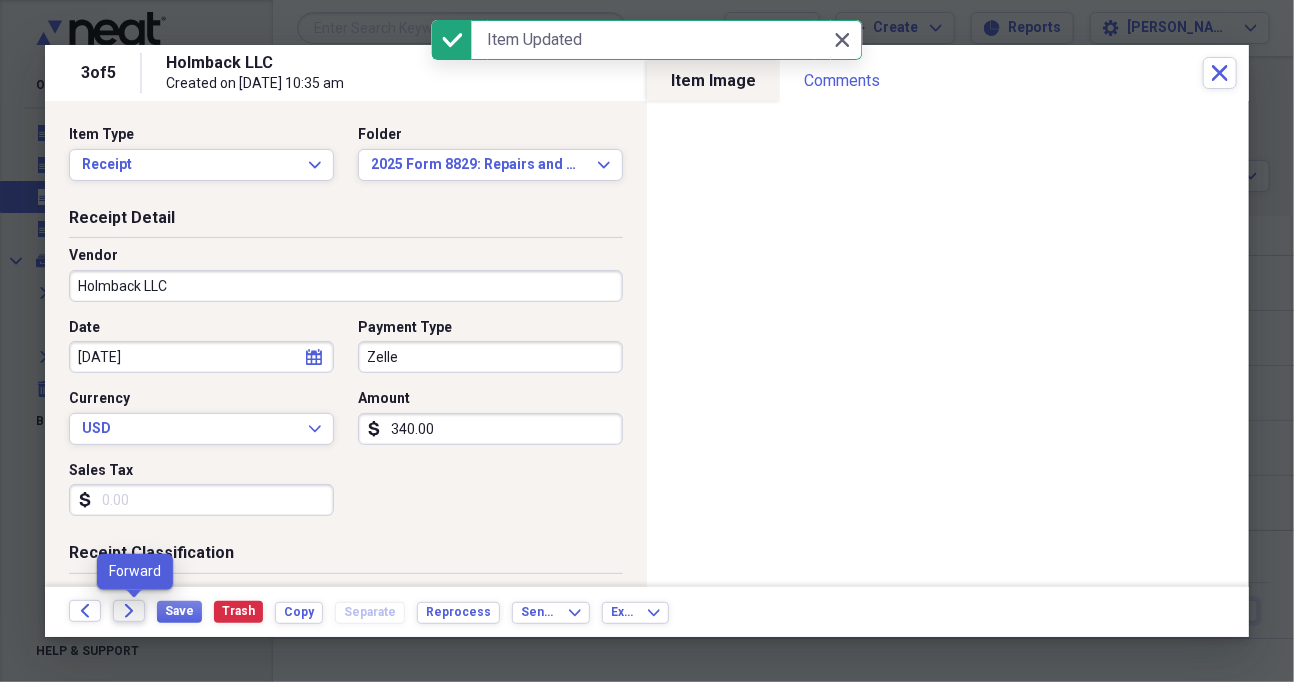 click on "Forward" 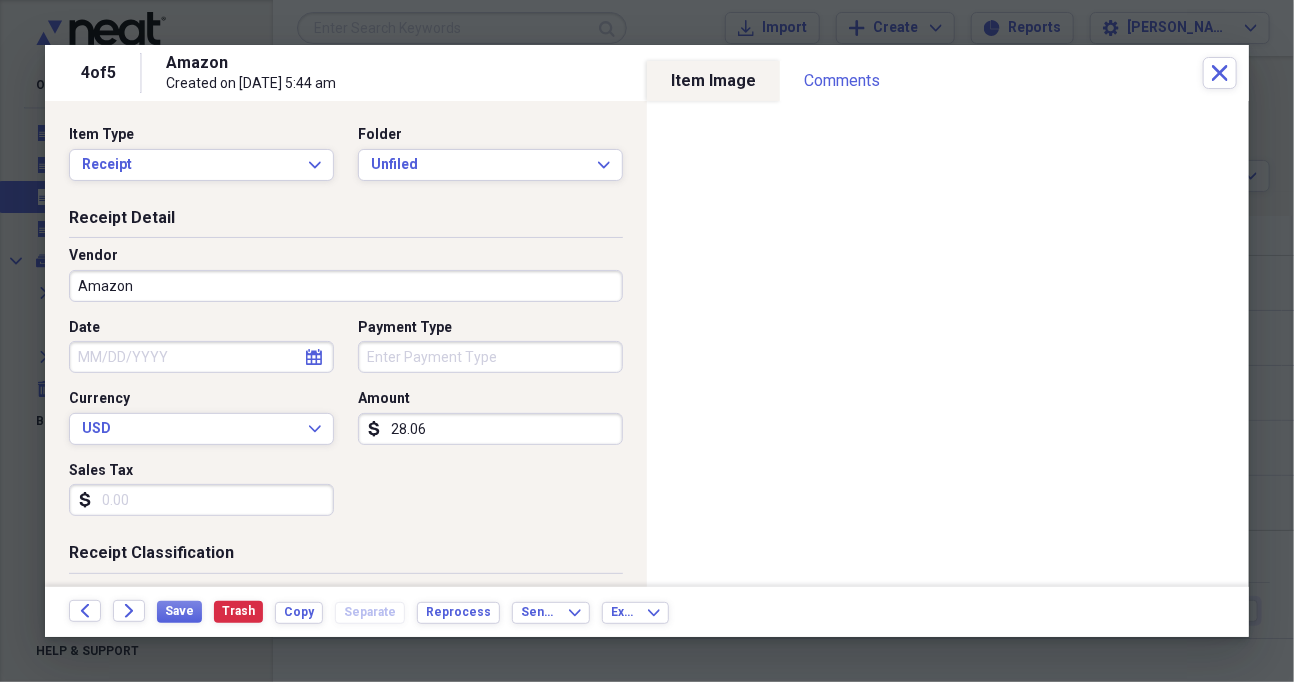 select on "6" 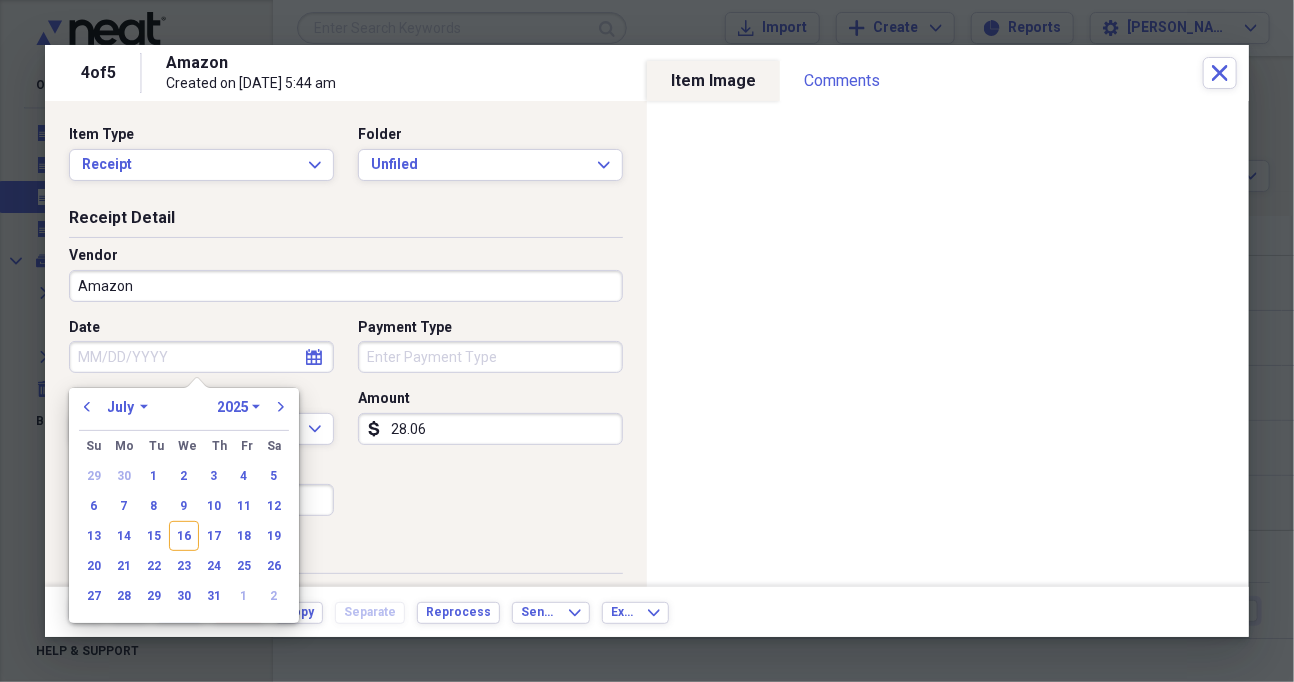 click on "Date" at bounding box center (201, 357) 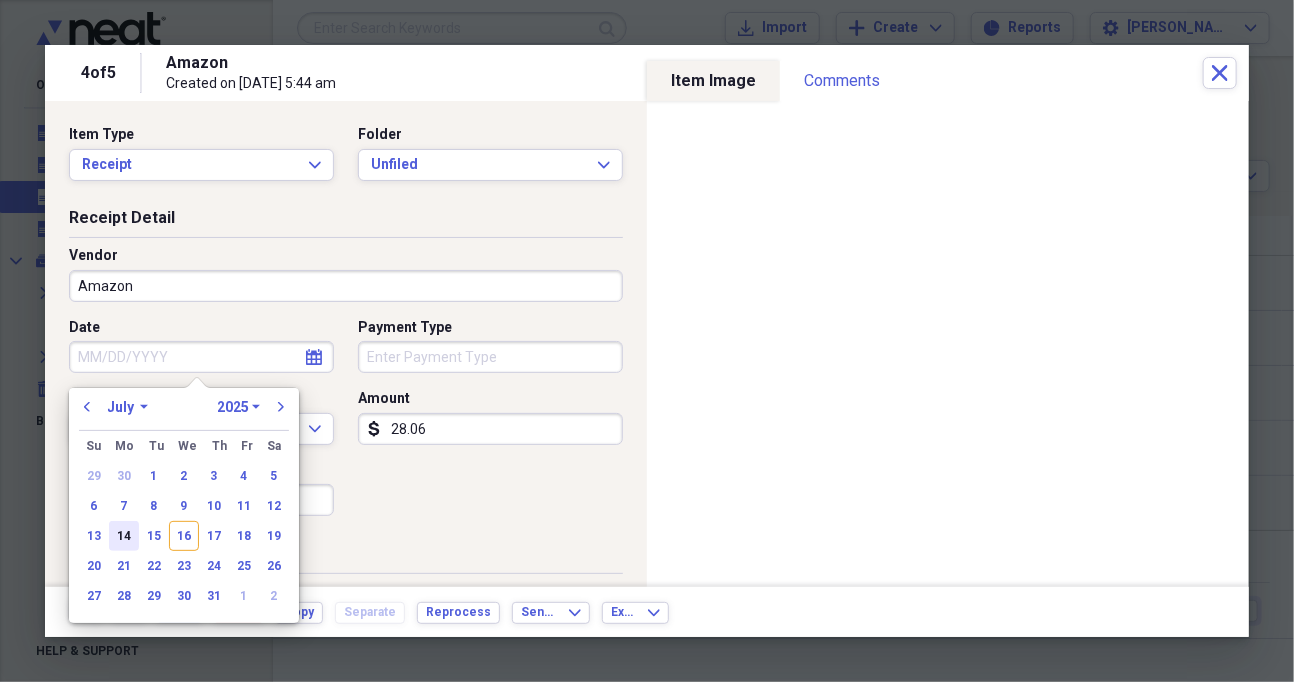 click on "14" at bounding box center [124, 536] 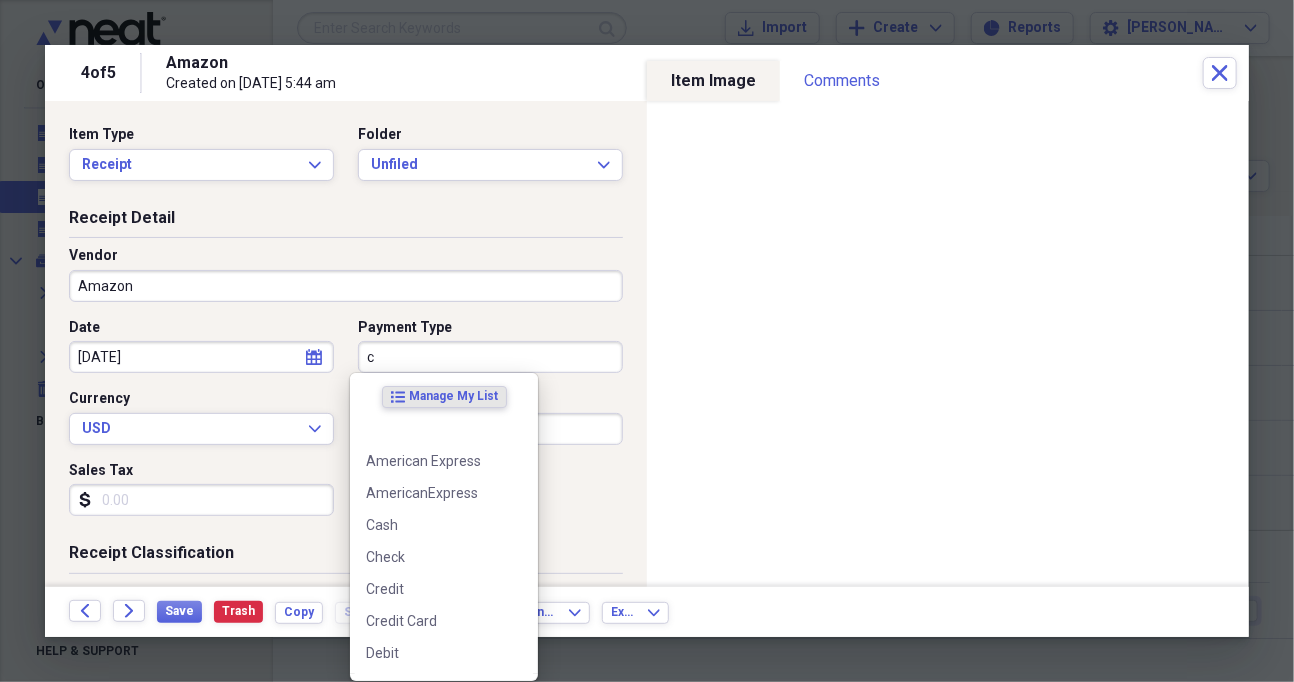click on "c" at bounding box center [490, 357] 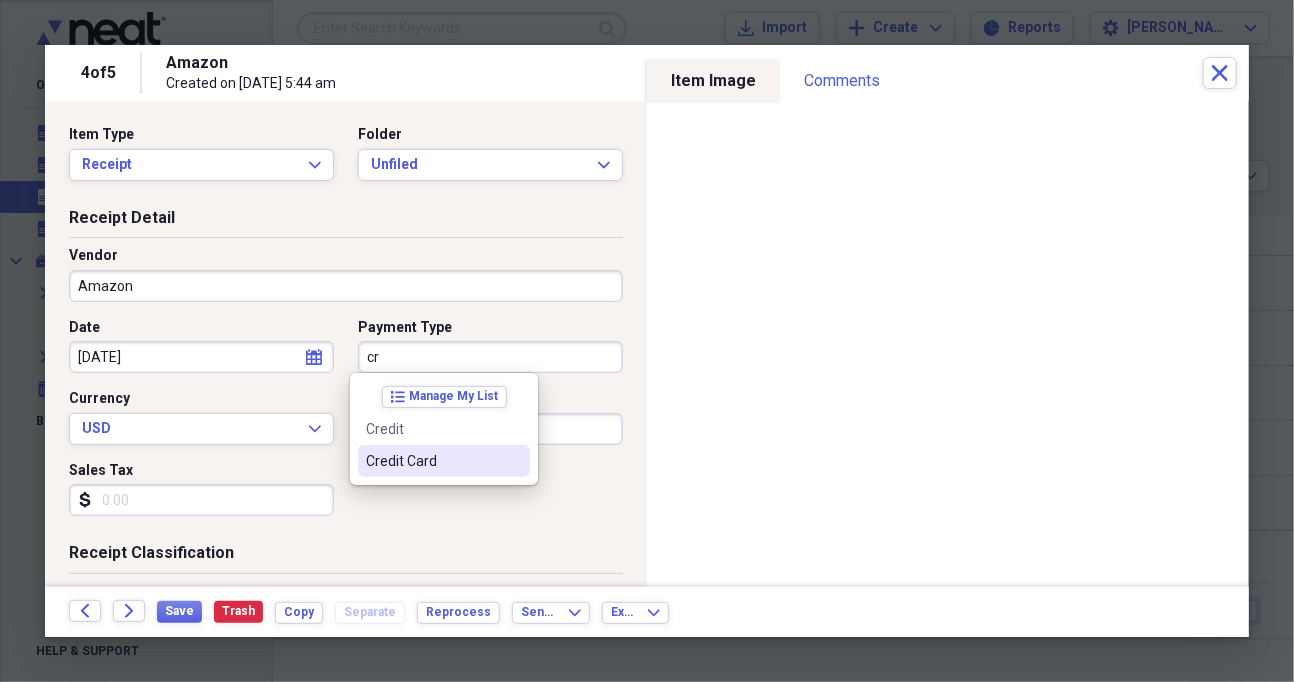 click on "Credit Card" at bounding box center [432, 461] 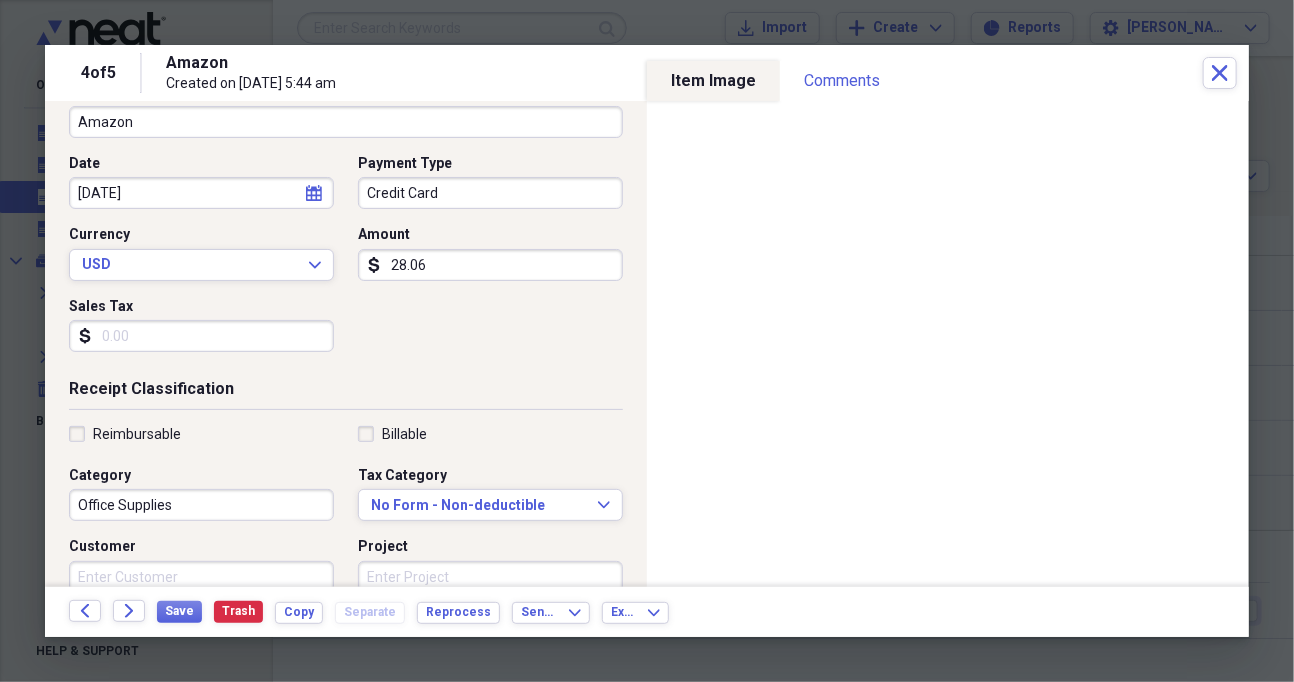 scroll, scrollTop: 166, scrollLeft: 0, axis: vertical 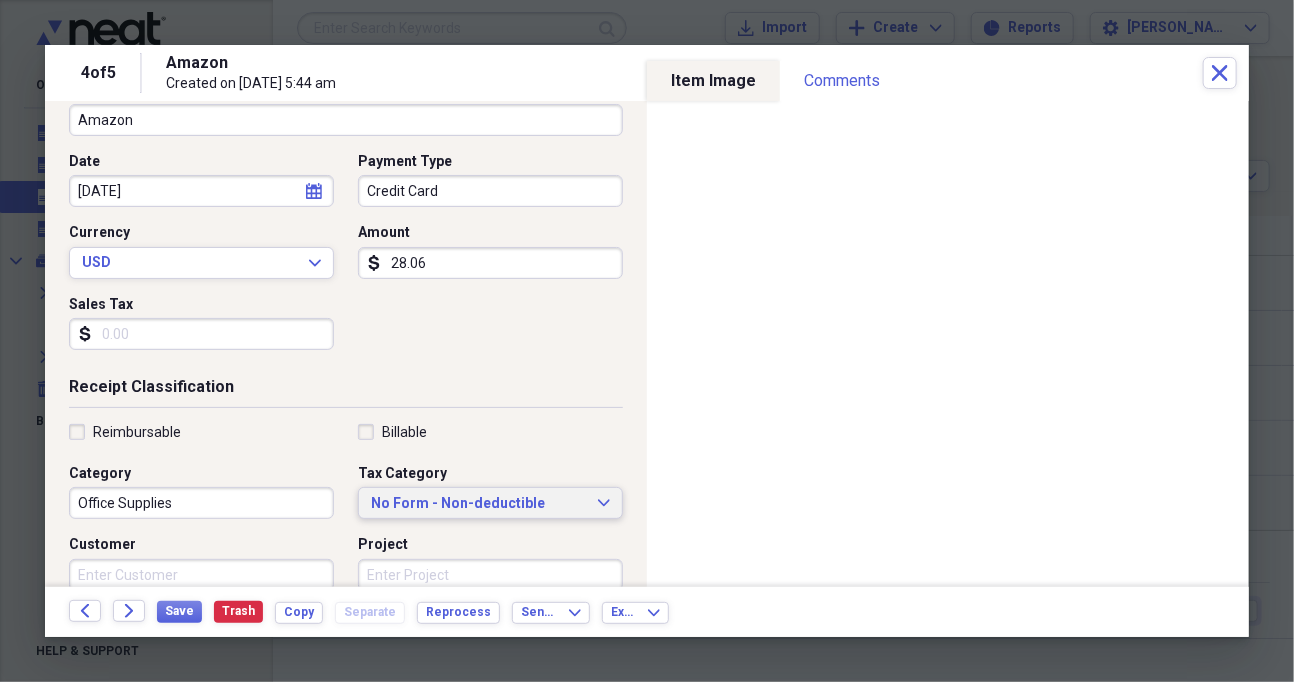 click on "Expand" 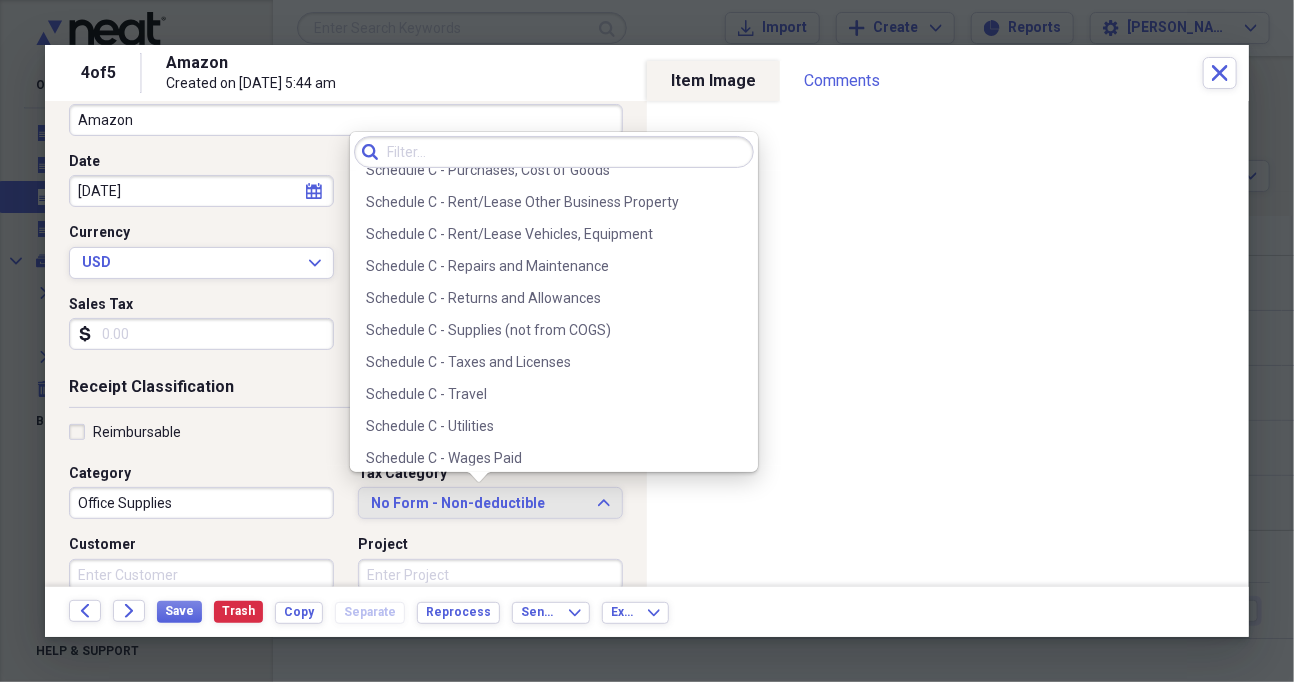 scroll, scrollTop: 3960, scrollLeft: 0, axis: vertical 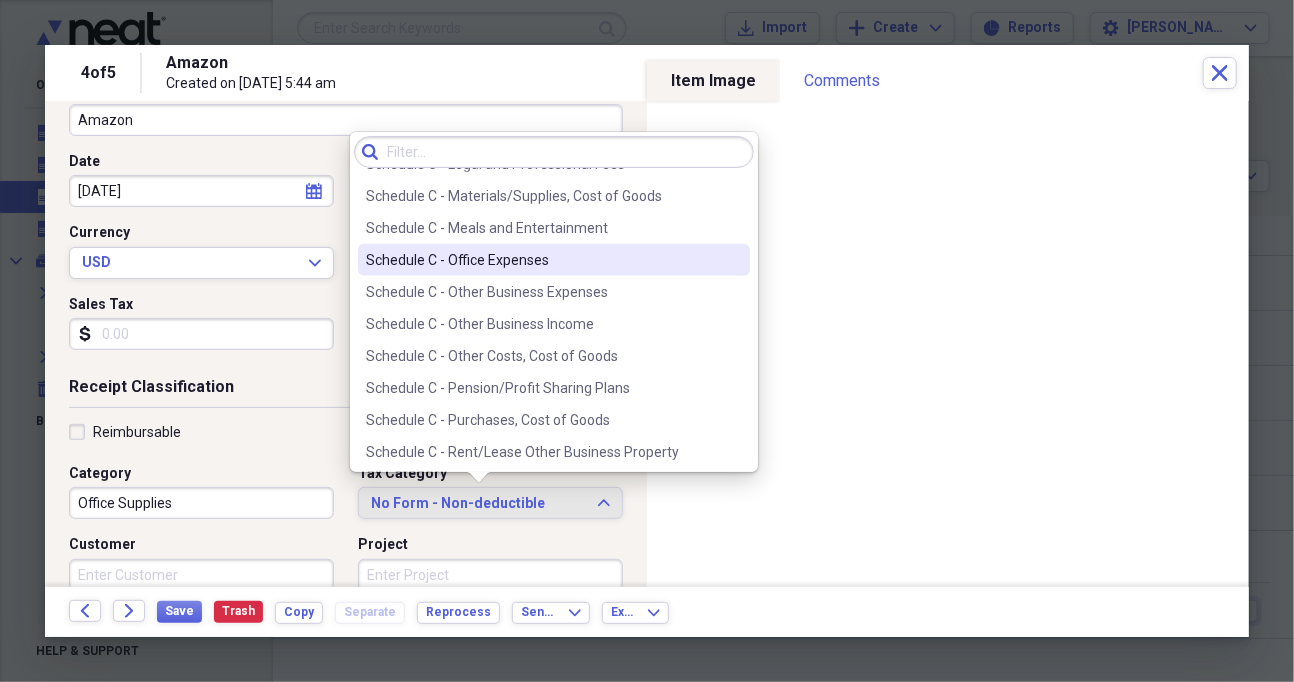 click on "Schedule C - Office Expenses" at bounding box center (542, 260) 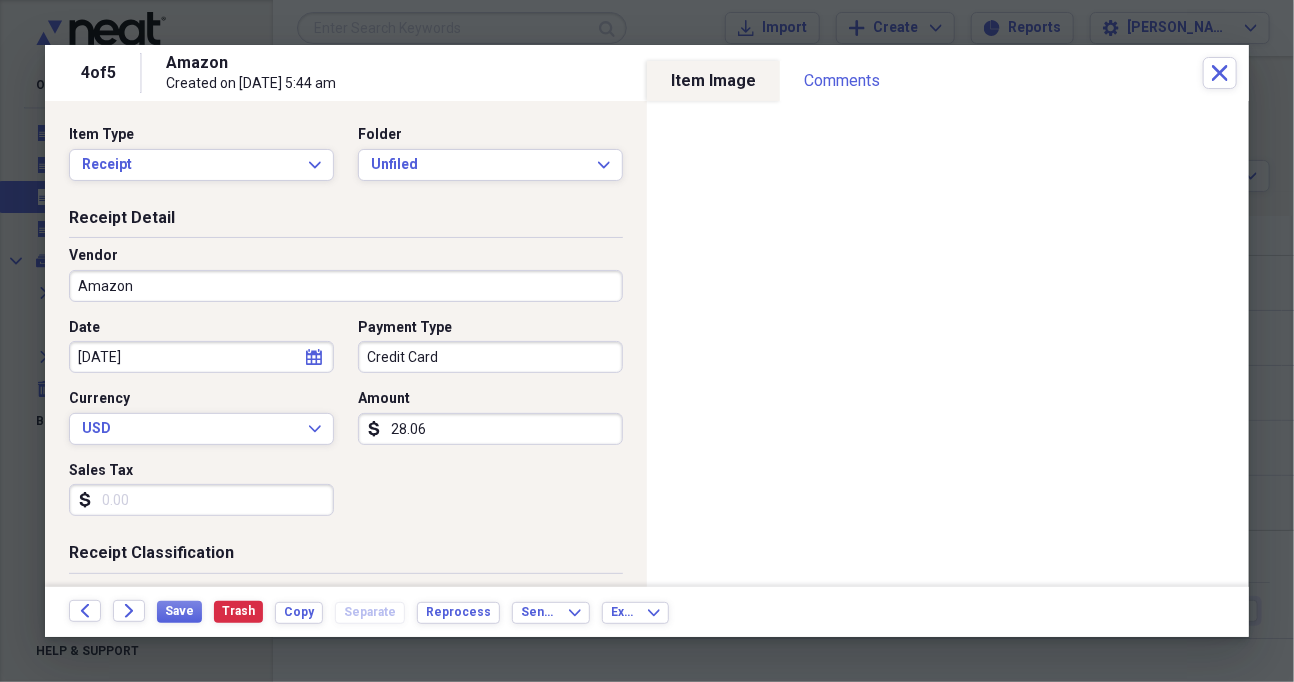 scroll, scrollTop: 0, scrollLeft: 0, axis: both 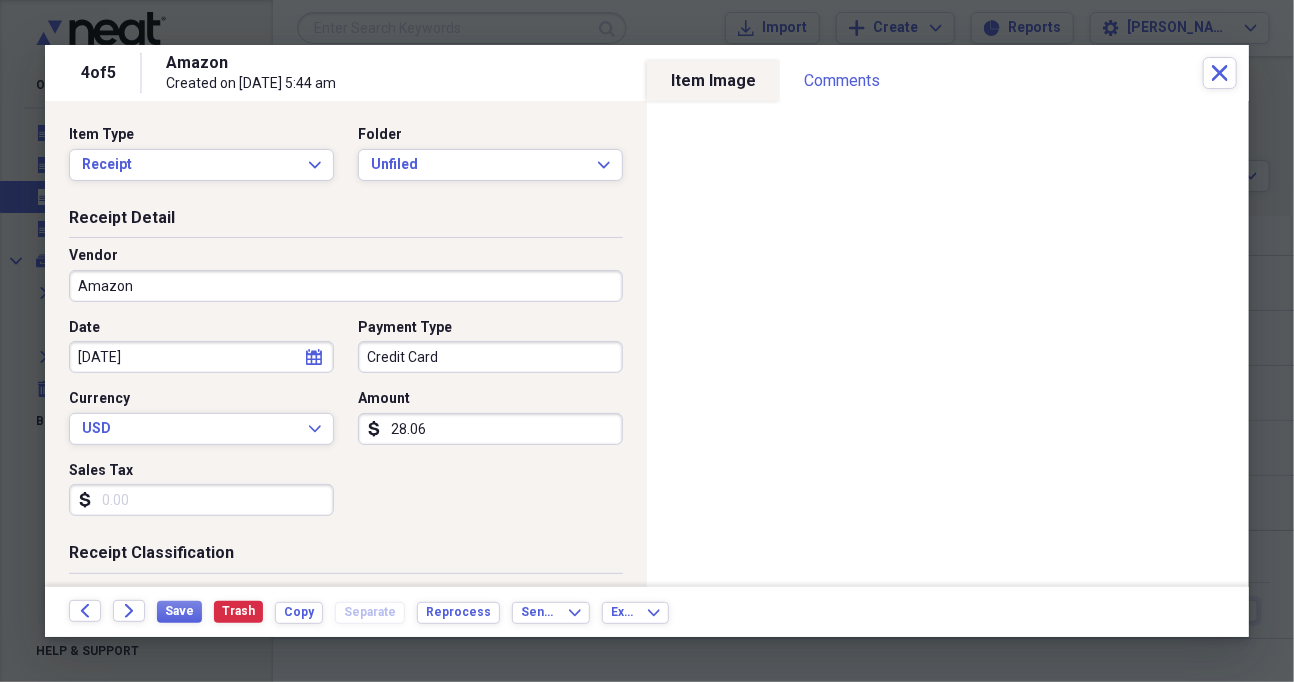 click on "Folder Unfiled Expand" at bounding box center (484, 153) 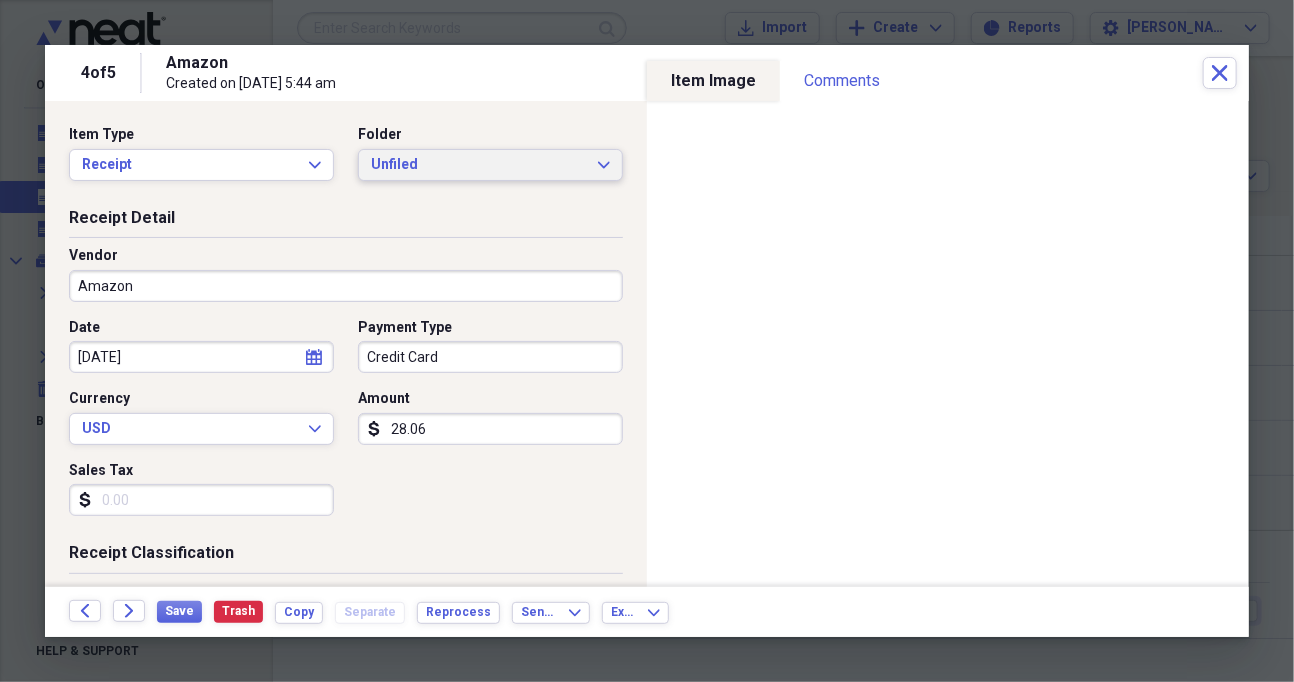 click on "Expand" 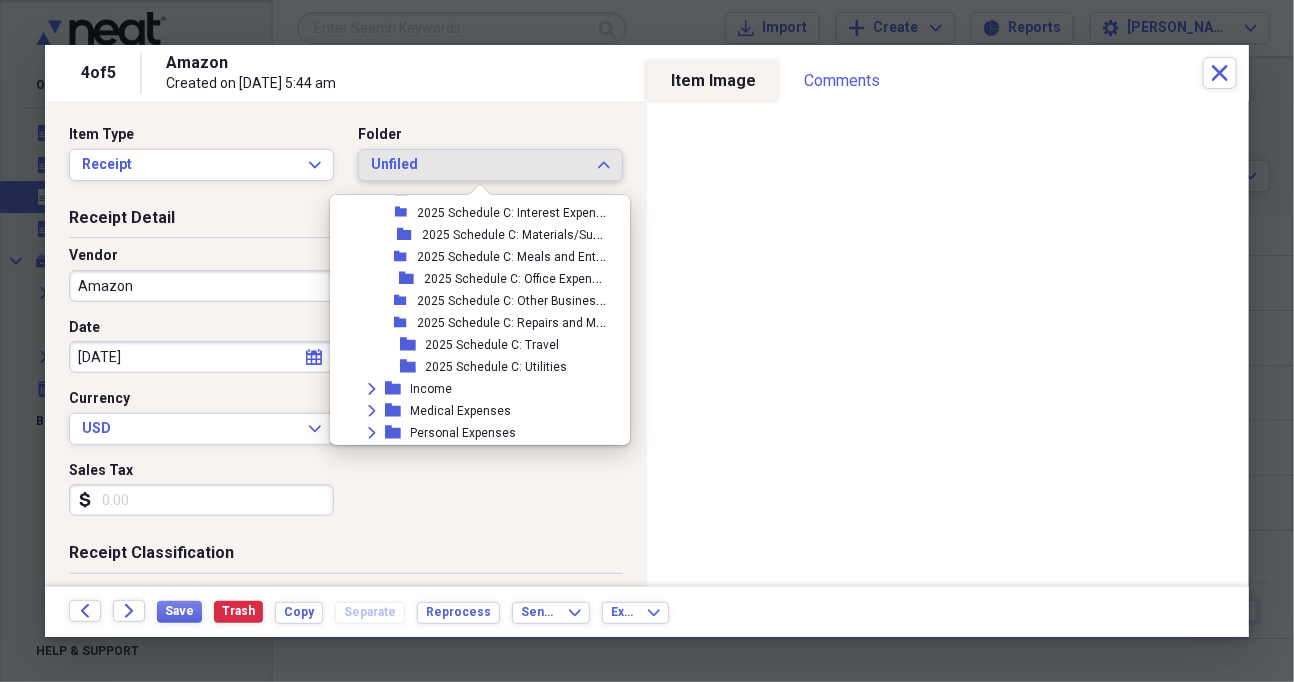 scroll, scrollTop: 760, scrollLeft: 0, axis: vertical 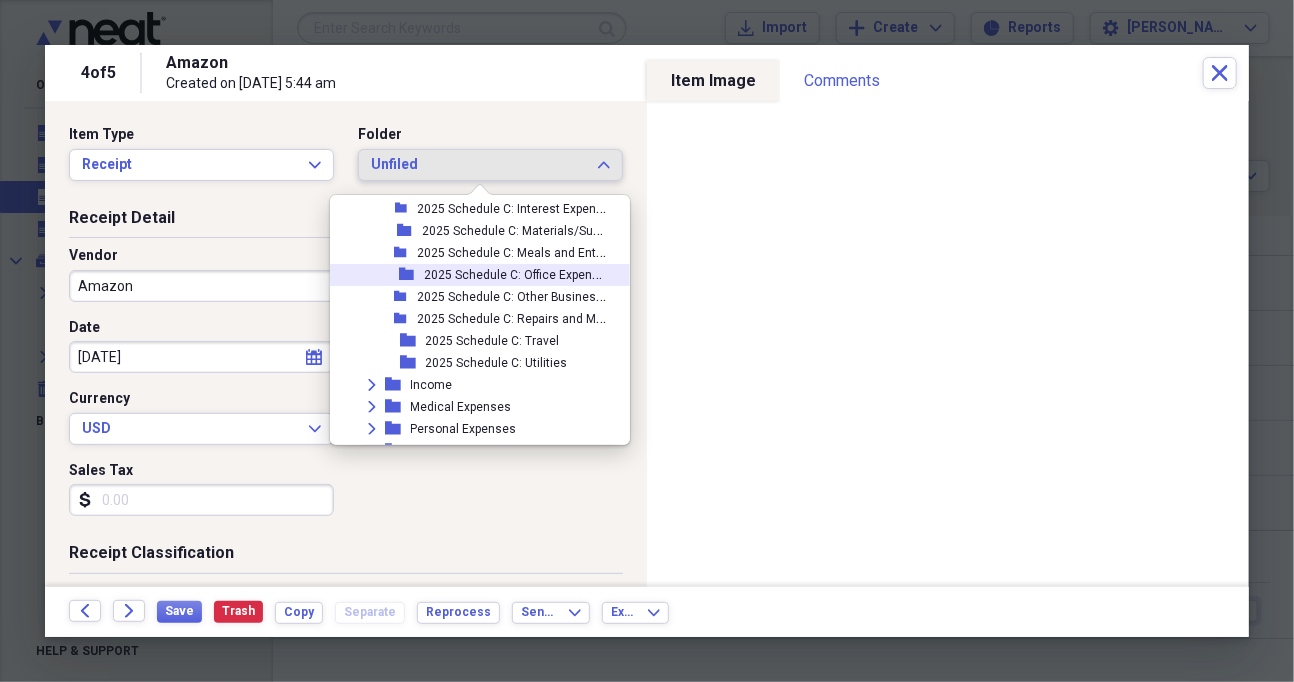 click on "2025 Schedule C: Office Expenses" at bounding box center (518, 273) 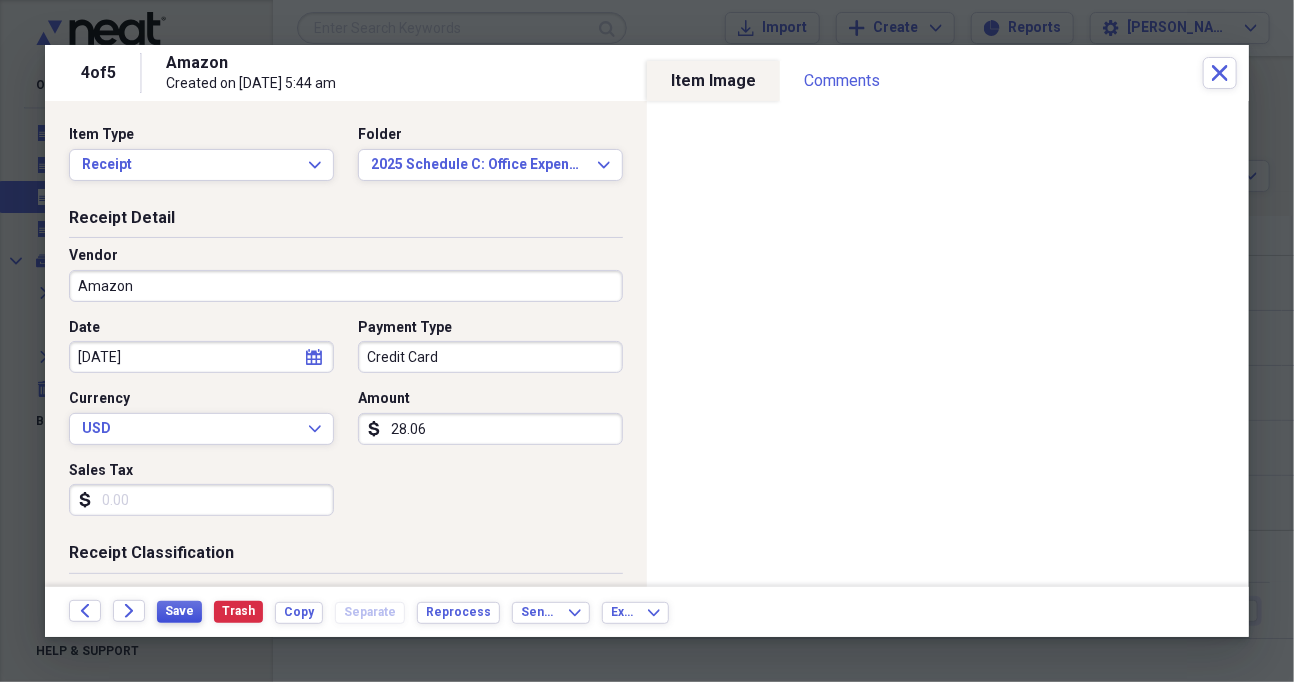 click on "Save" at bounding box center [179, 611] 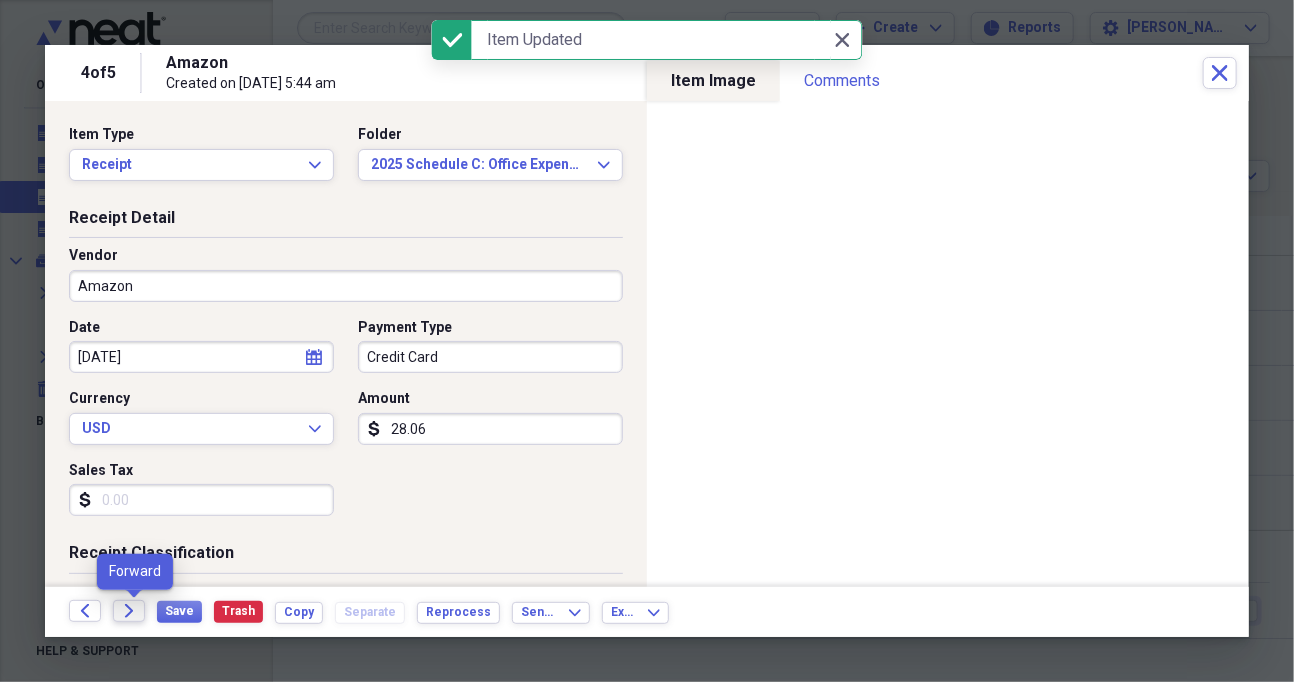 click 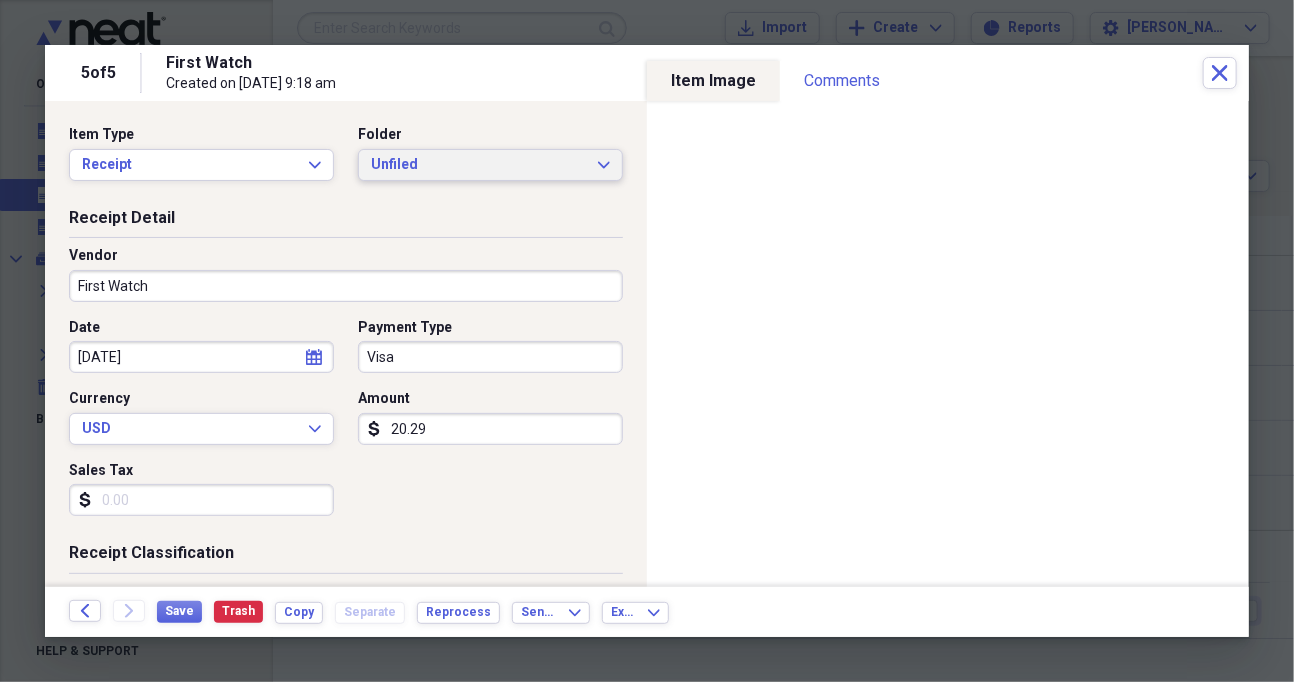 click on "Expand" 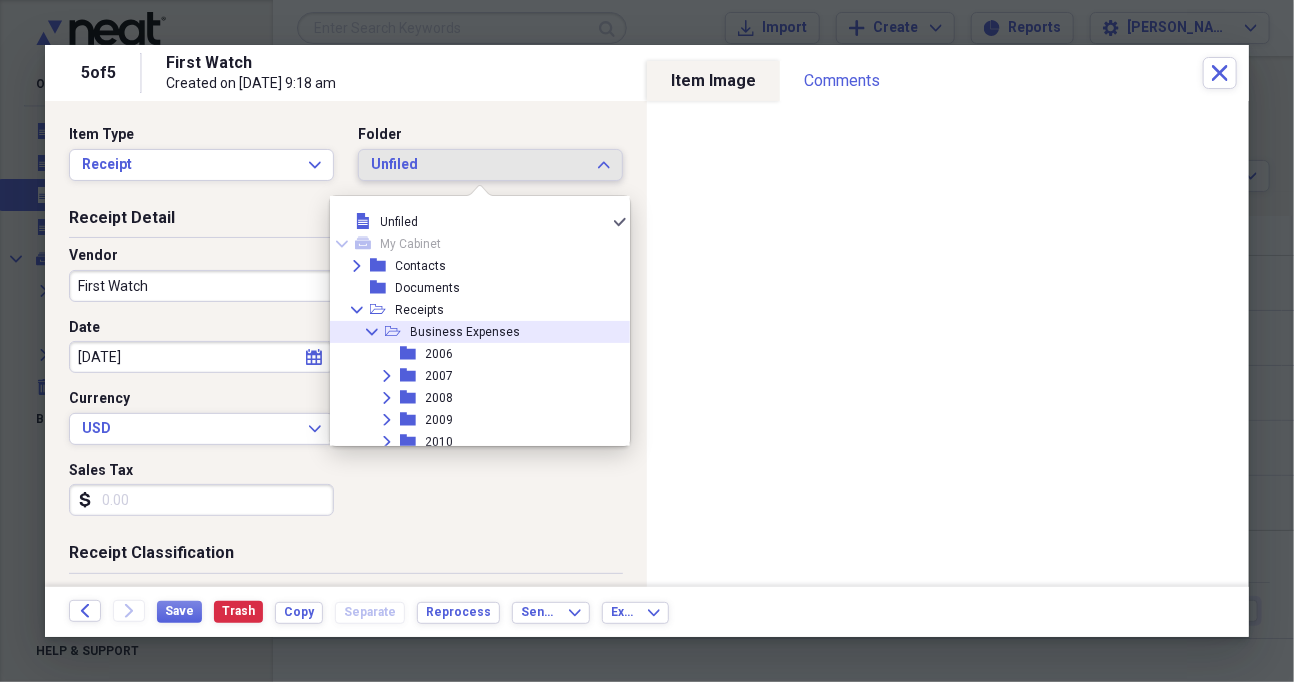 click 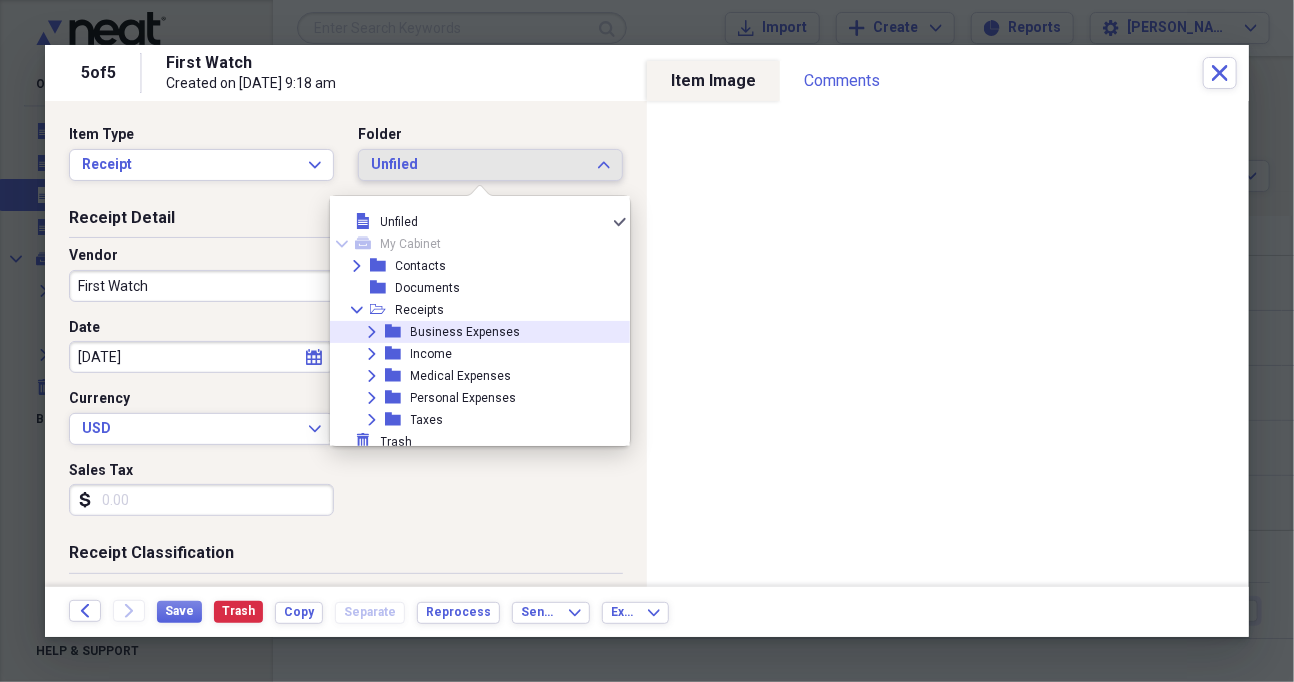 scroll, scrollTop: 6, scrollLeft: 0, axis: vertical 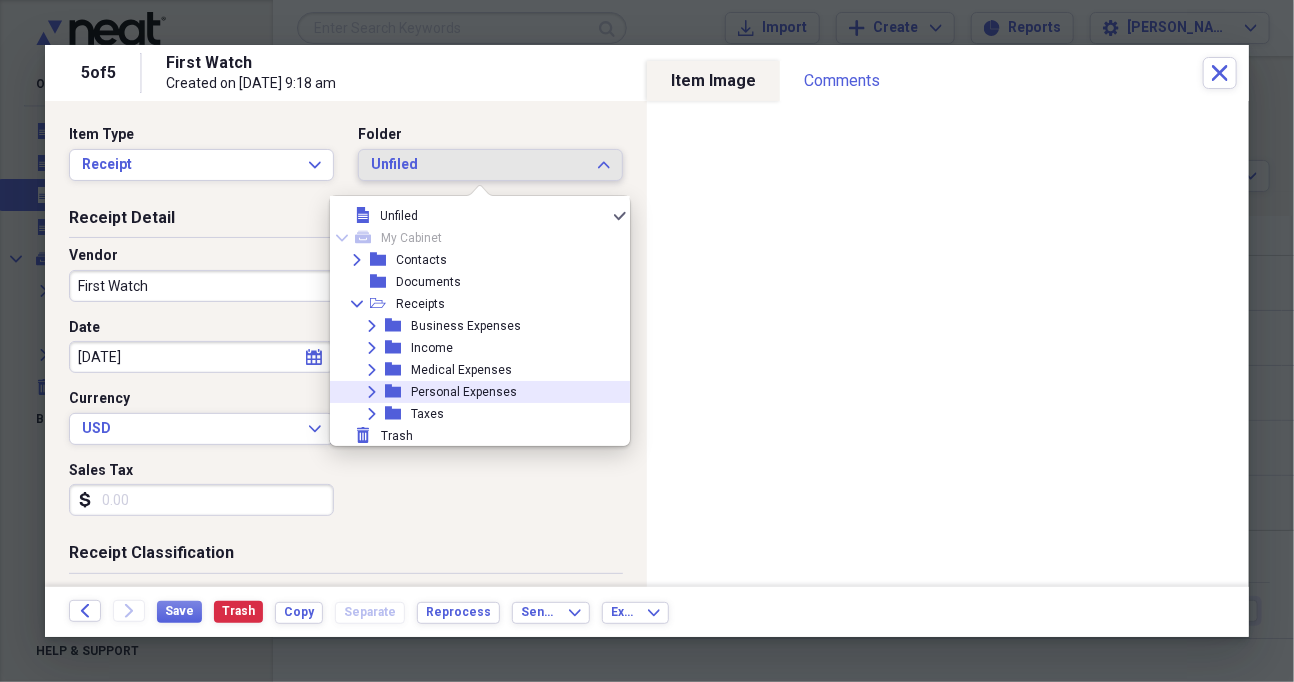 click on "Expand" 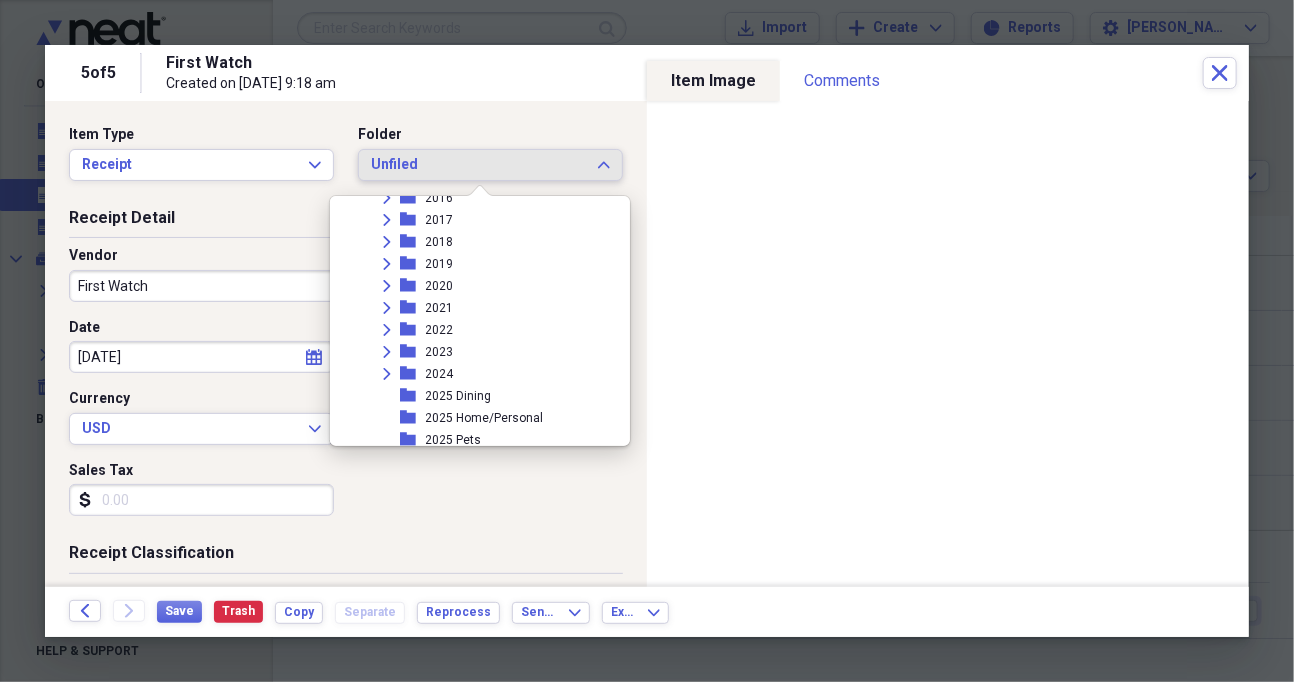 scroll, scrollTop: 460, scrollLeft: 0, axis: vertical 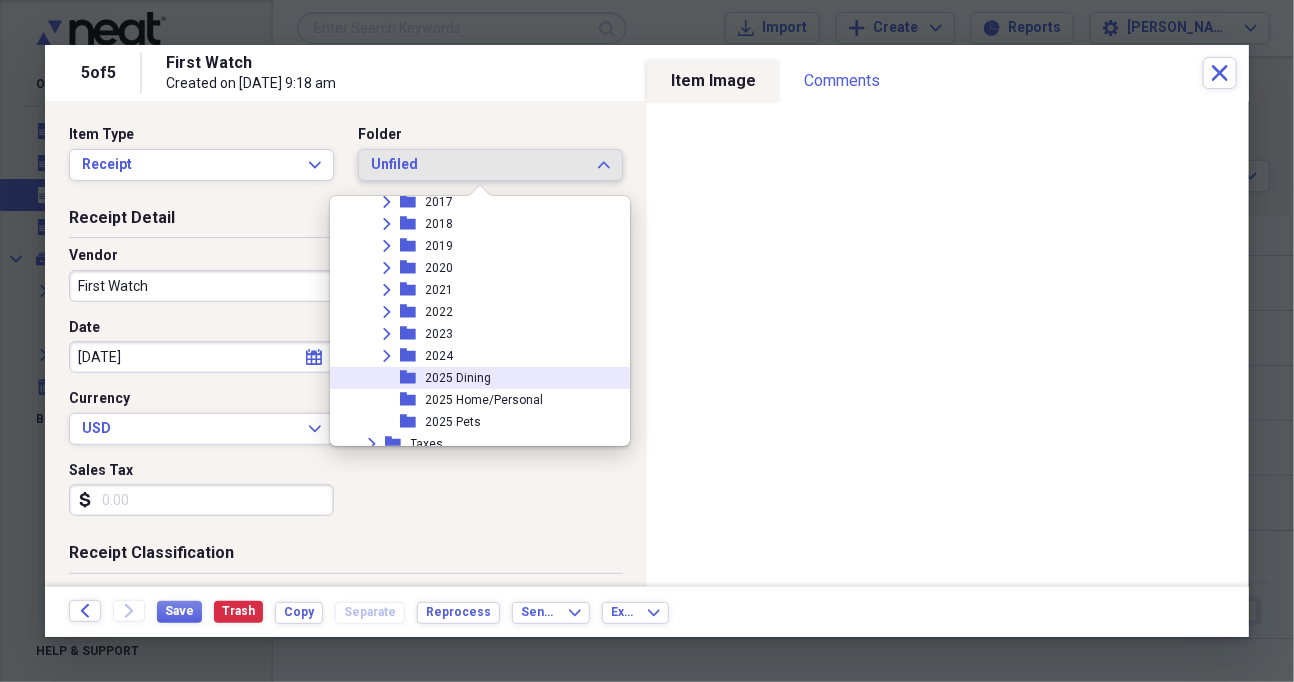 click on "2025 Dining" at bounding box center (459, 378) 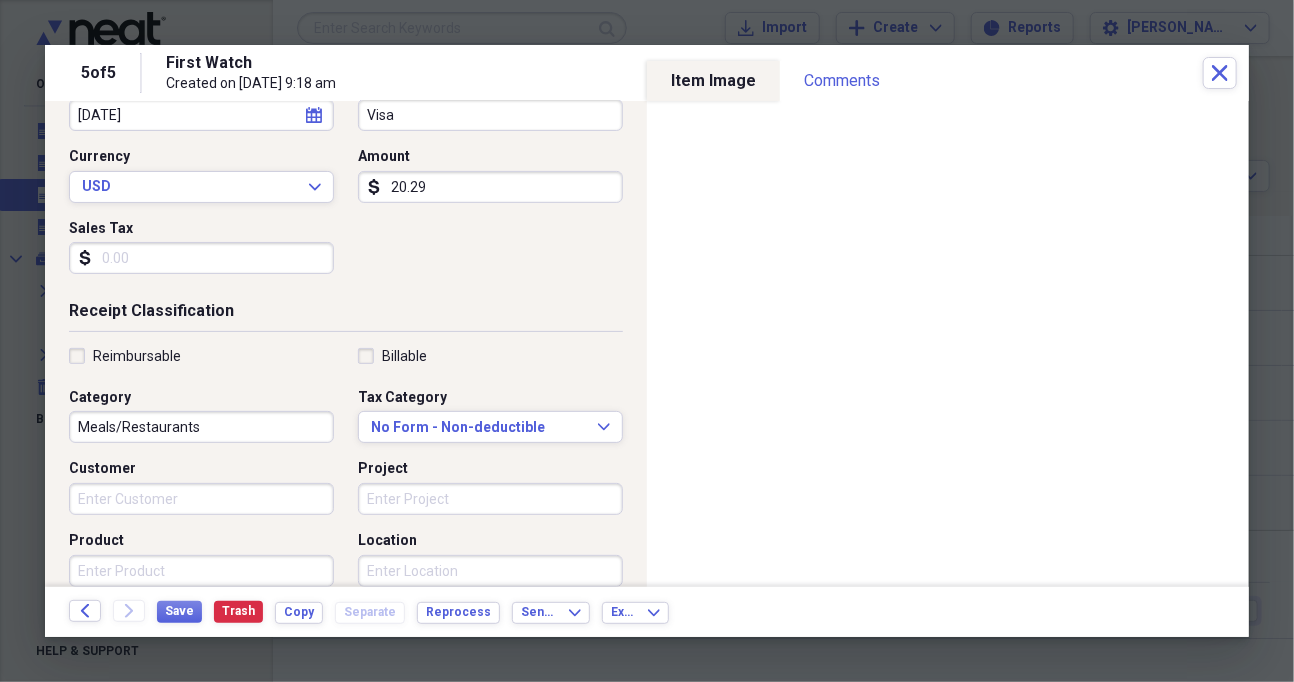 scroll, scrollTop: 0, scrollLeft: 0, axis: both 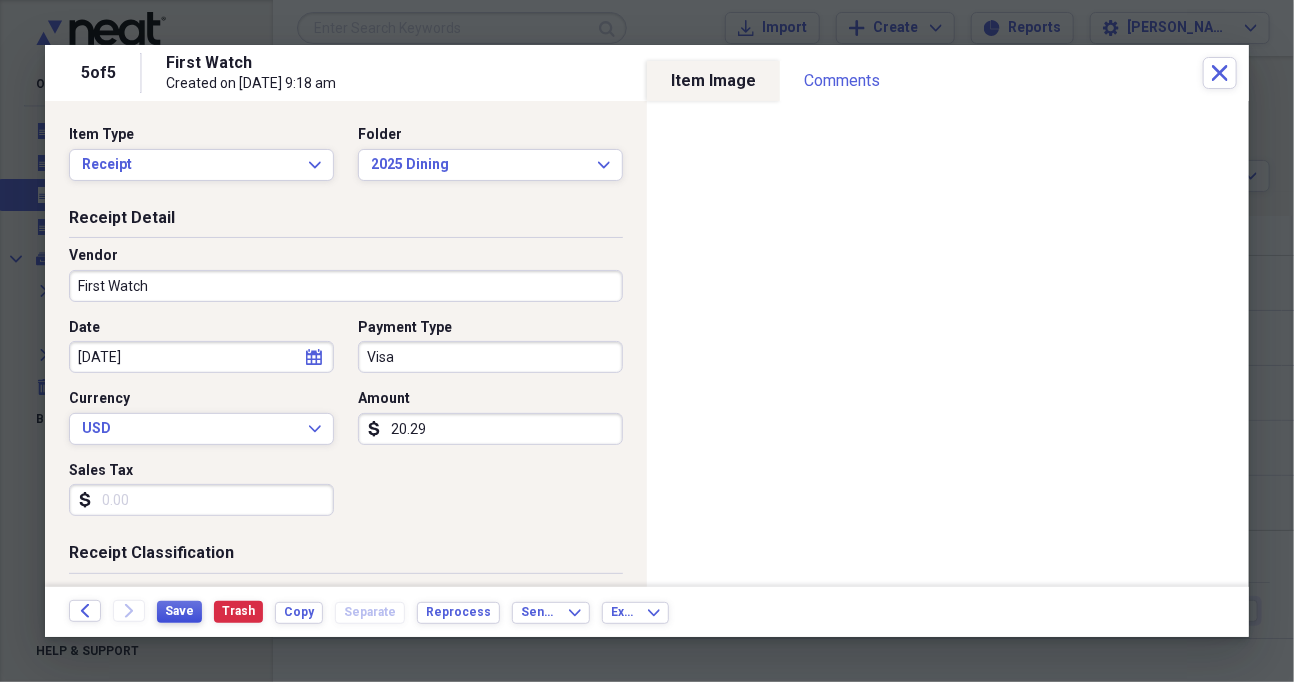 click on "Save" at bounding box center (179, 611) 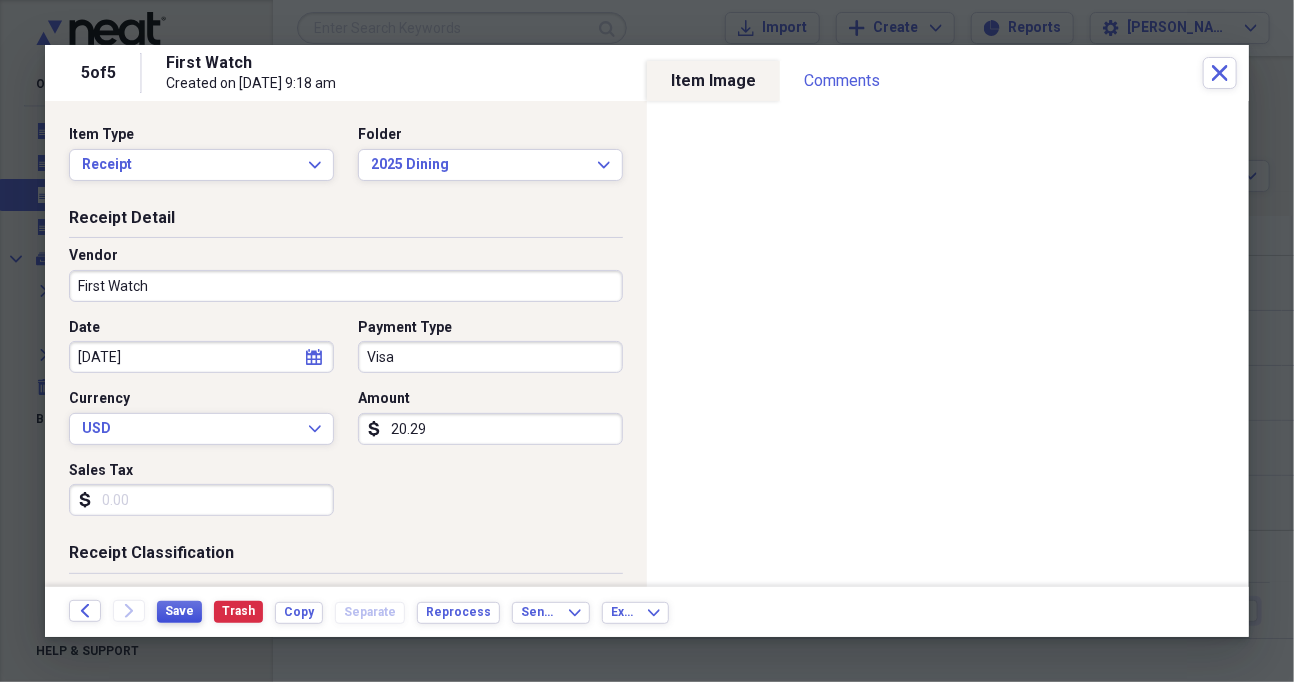 click on "Save" at bounding box center (179, 611) 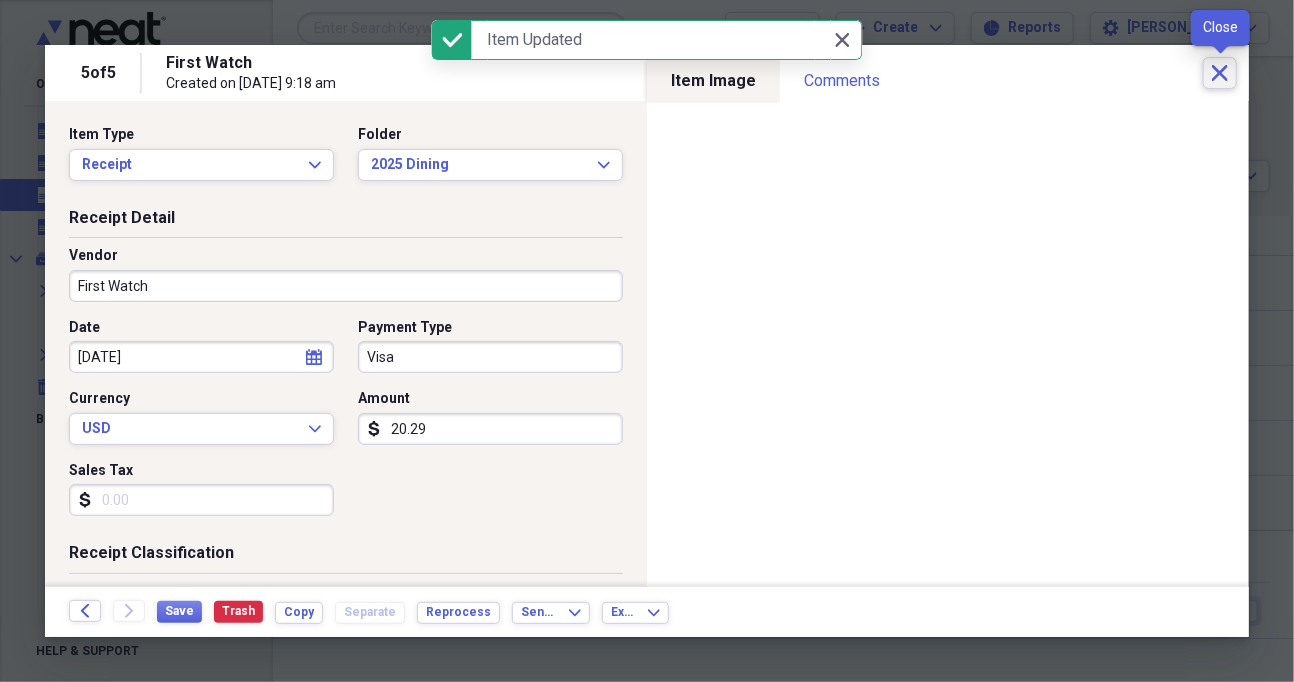 click on "Close" 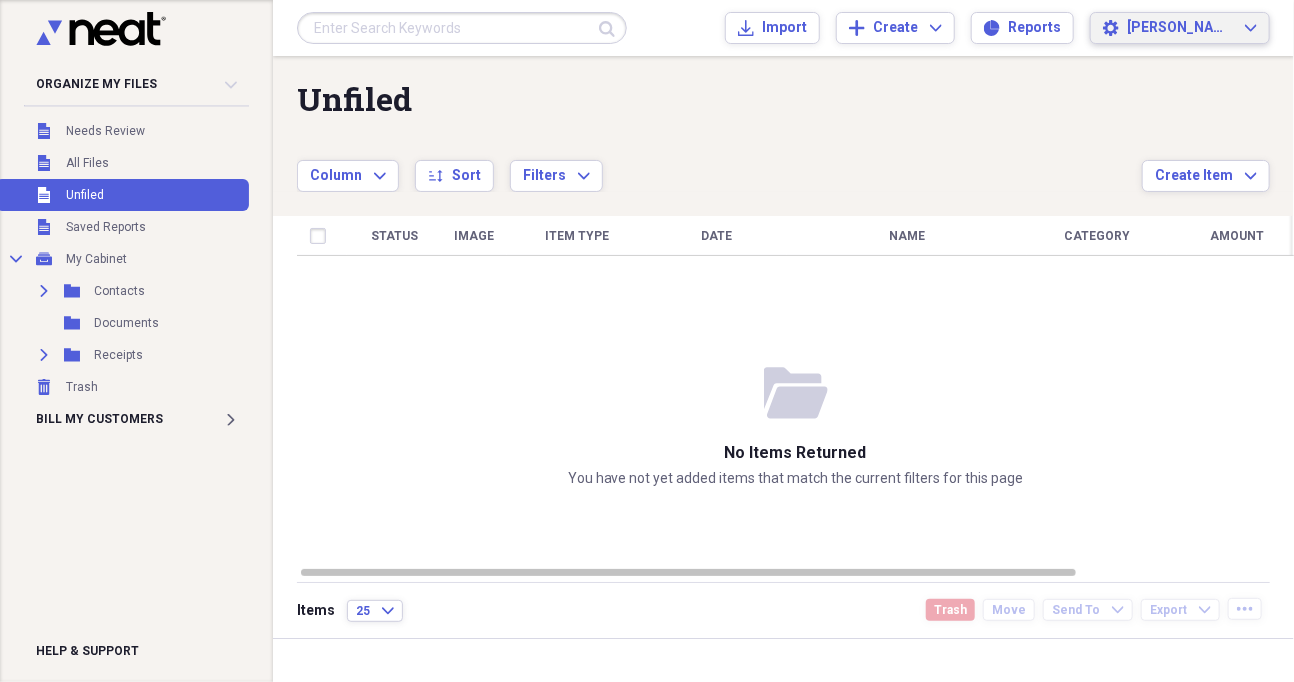 click on "Expand" 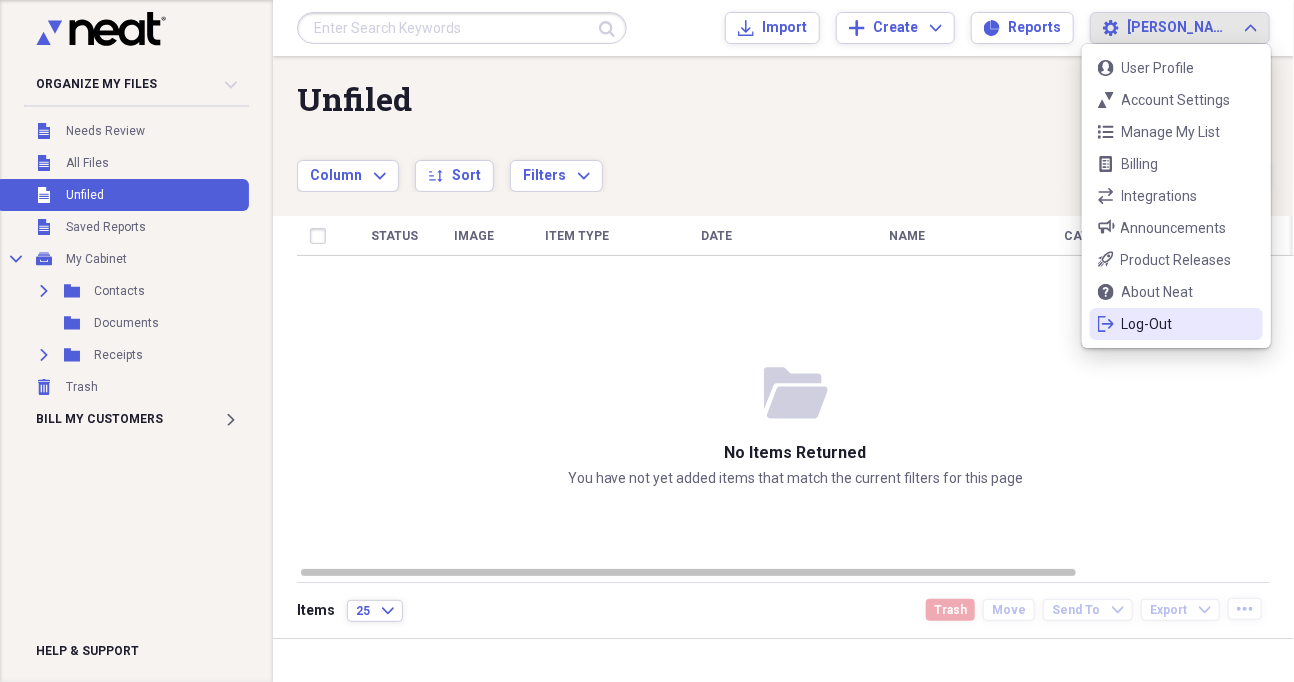 click on "Log-Out" at bounding box center (1176, 324) 